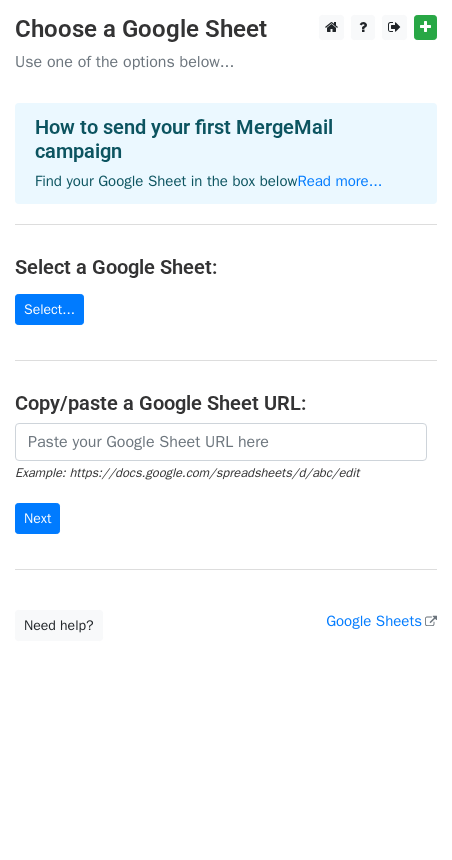 scroll, scrollTop: 0, scrollLeft: 0, axis: both 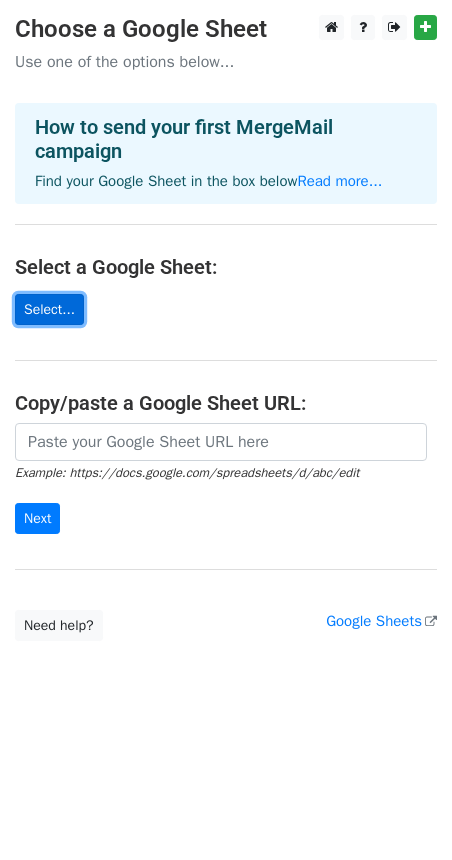 click on "Select..." at bounding box center (49, 309) 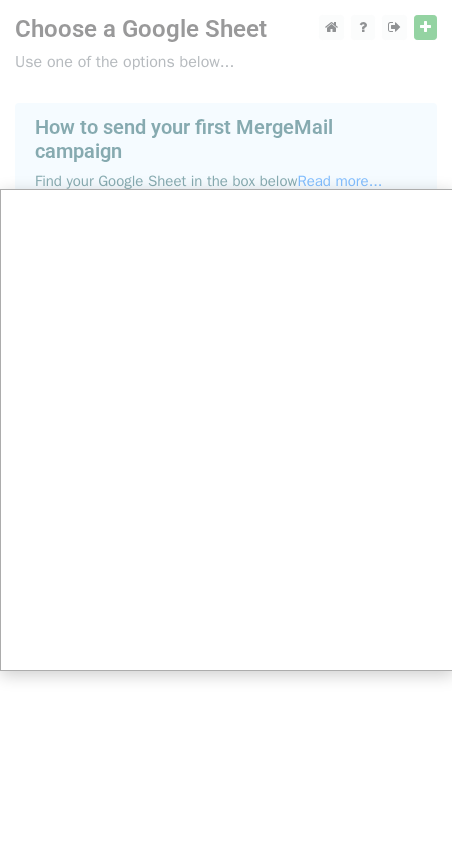 scroll, scrollTop: 0, scrollLeft: 2, axis: horizontal 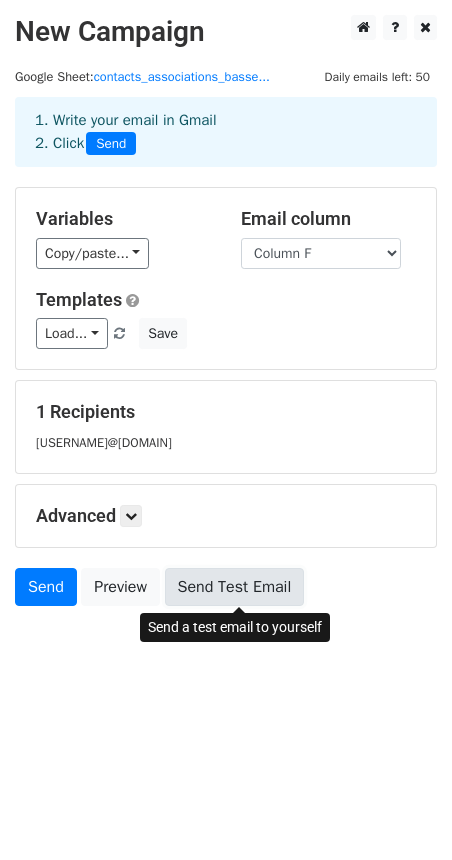 click on "Send Test Email" at bounding box center (235, 587) 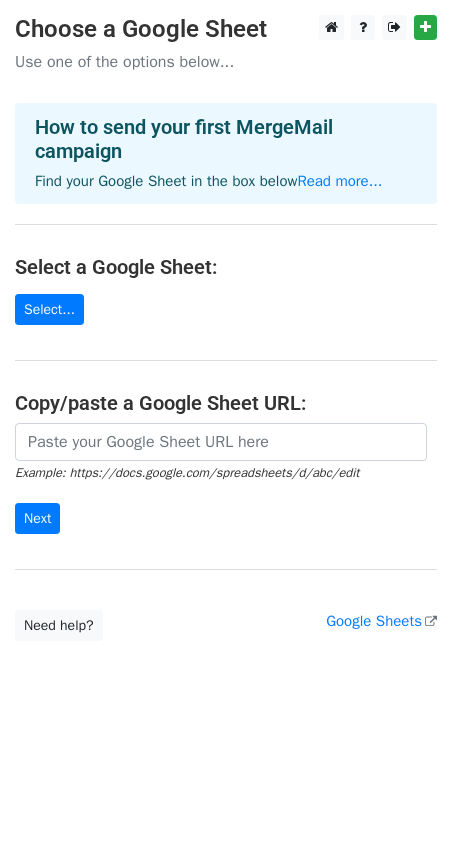 scroll, scrollTop: 0, scrollLeft: 0, axis: both 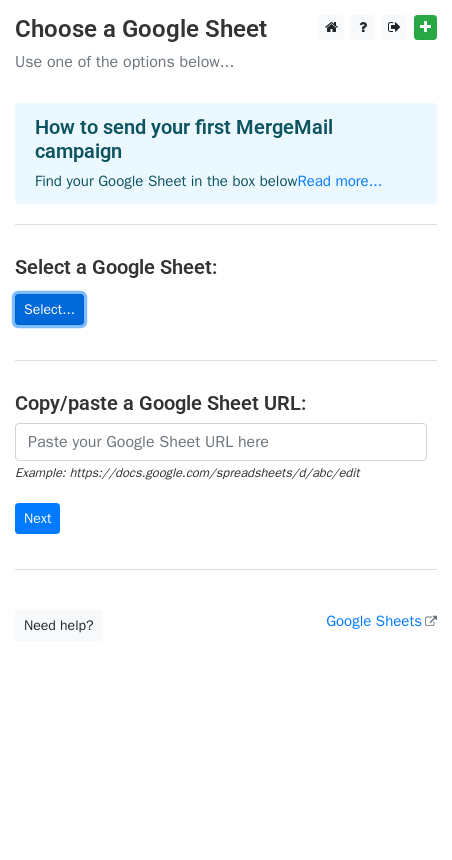click on "Select..." at bounding box center [49, 309] 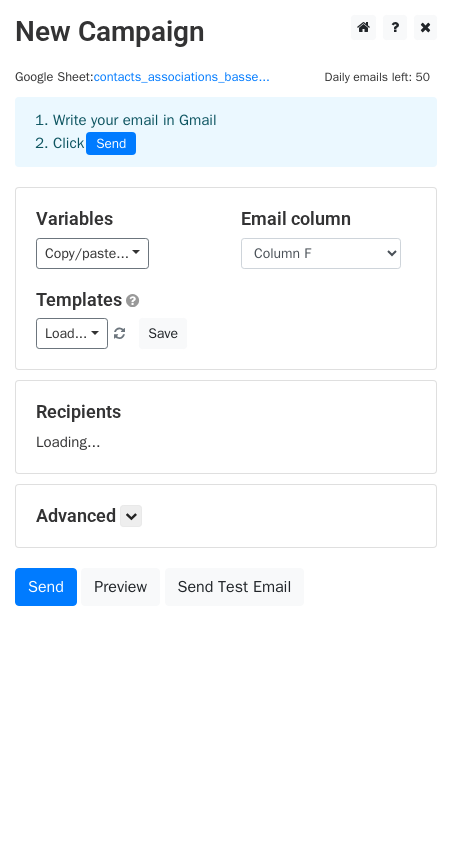 scroll, scrollTop: 0, scrollLeft: 0, axis: both 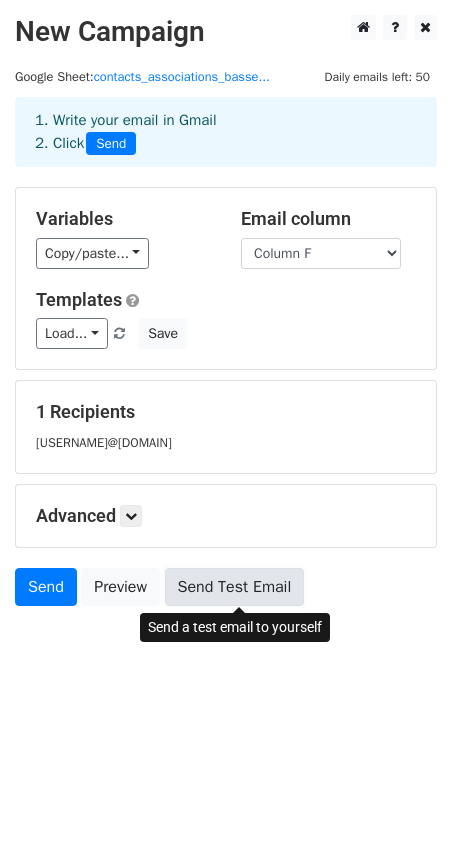 click on "Send Test Email" at bounding box center (235, 587) 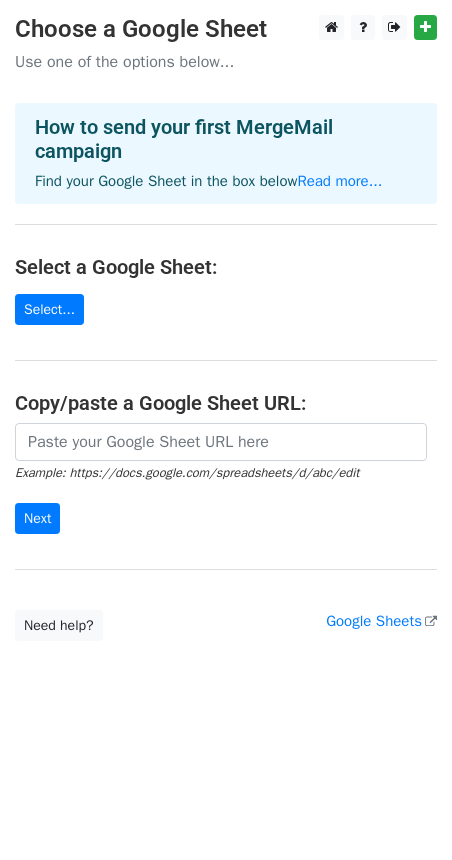 scroll, scrollTop: 0, scrollLeft: 0, axis: both 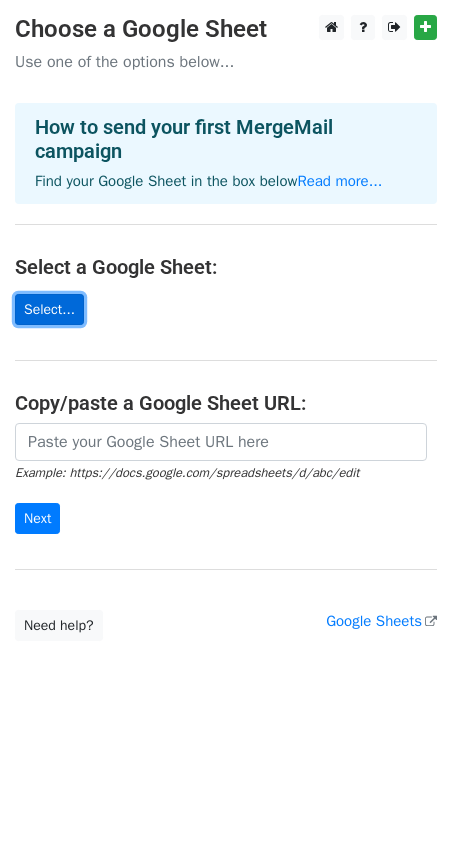 click on "Select..." at bounding box center [49, 309] 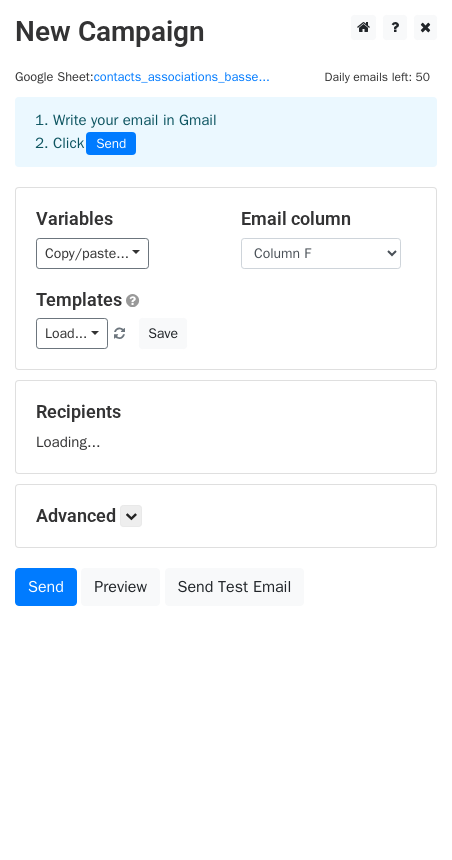 scroll, scrollTop: 0, scrollLeft: 0, axis: both 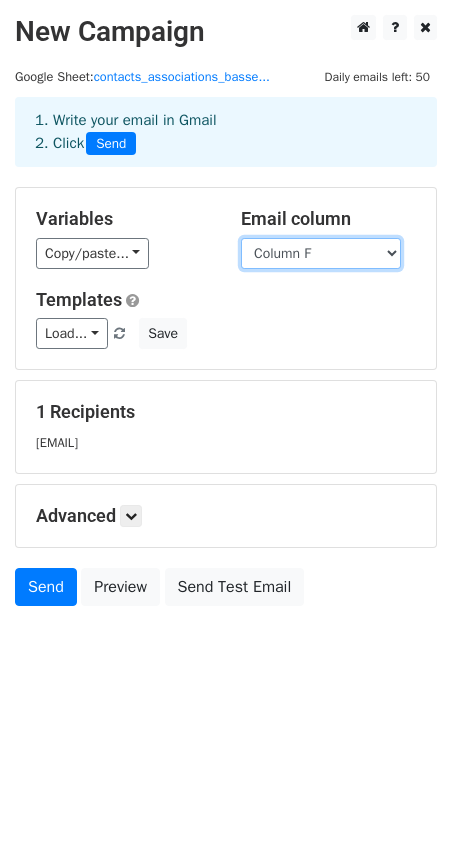 click on "Column A
Column B
Column C
Column D
Column E
Column F" at bounding box center [321, 253] 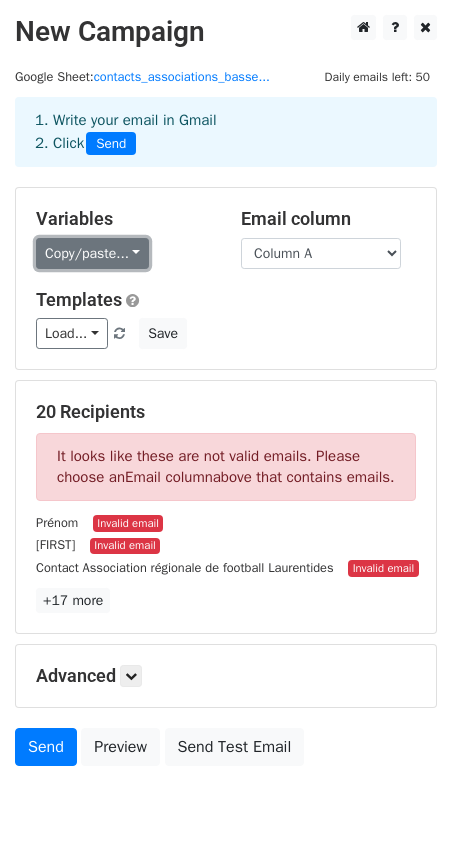 click on "Copy/paste..." at bounding box center (92, 253) 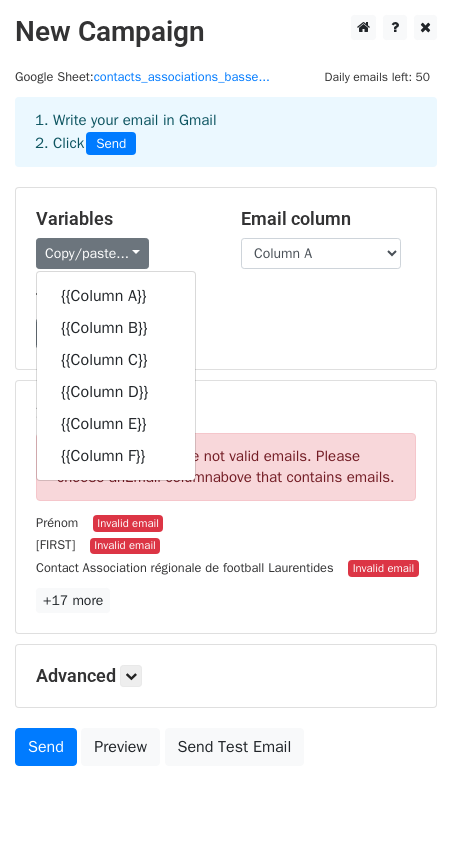 click on "Templates" at bounding box center (226, 300) 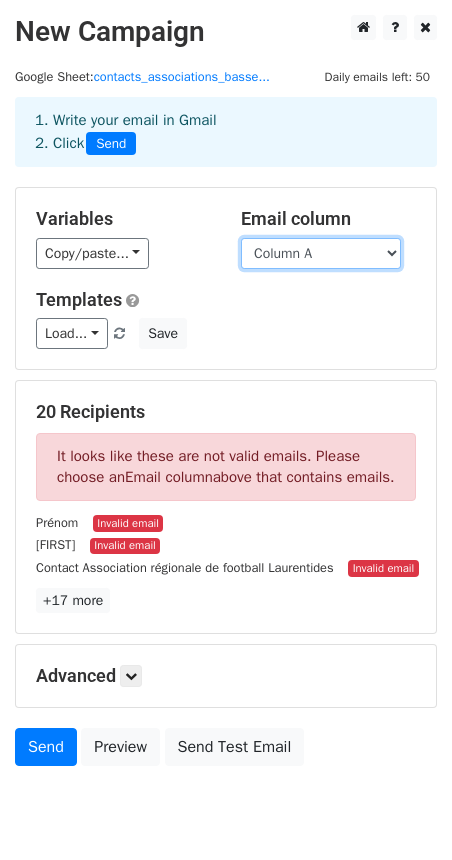 click on "Column A
Column B
Column C
Column D
Column E
Column F" at bounding box center (321, 253) 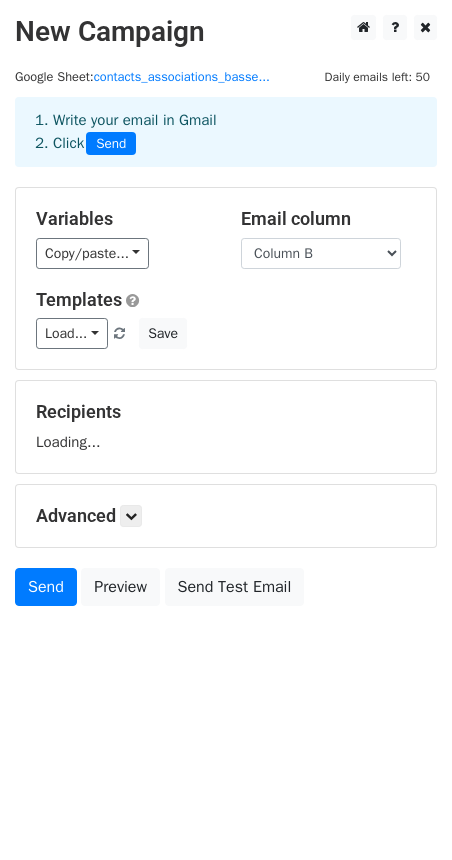 click on "Variables
Copy/paste...
{{Column A}}
{{Column B}}
{{Column C}}
{{Column D}}
{{Column E}}
{{Column F}}
Email column
Column A
Column B
Column C
Column D
Column E
Column F
Templates
Load...
No templates saved
Save" at bounding box center (226, 278) 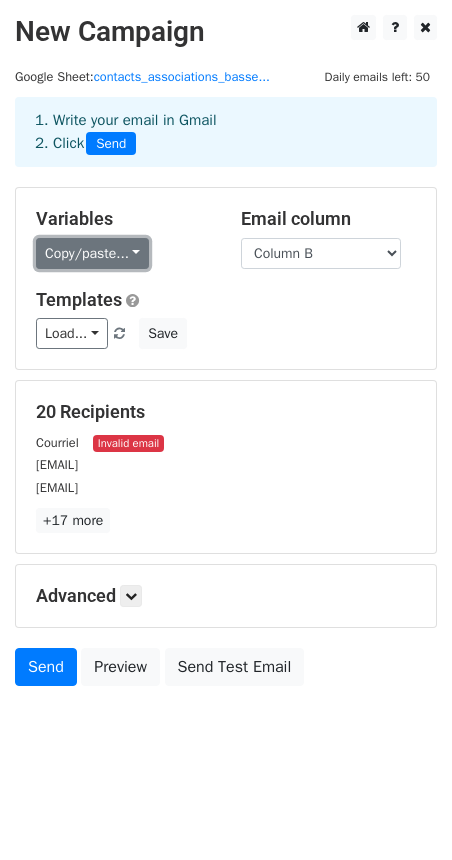 click on "Copy/paste..." at bounding box center [92, 253] 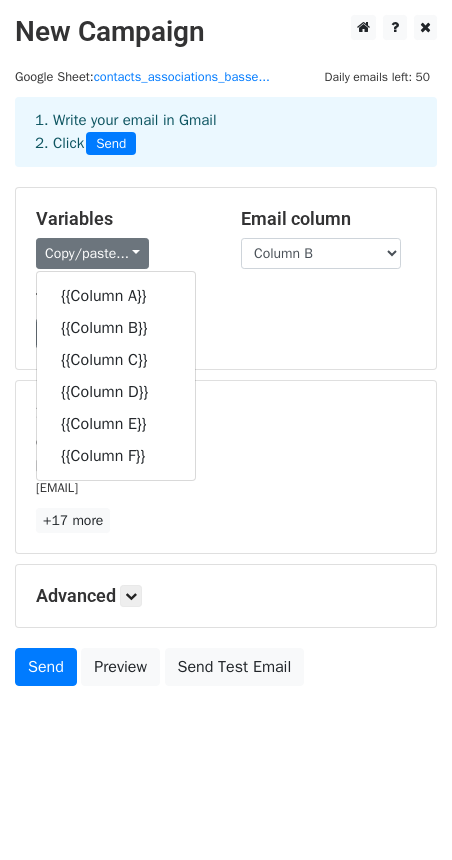 click on "Variables
Copy/paste...
{{Column A}}
{{Column B}}
{{Column C}}
{{Column D}}
{{Column E}}
{{Column F}}" at bounding box center (123, 238) 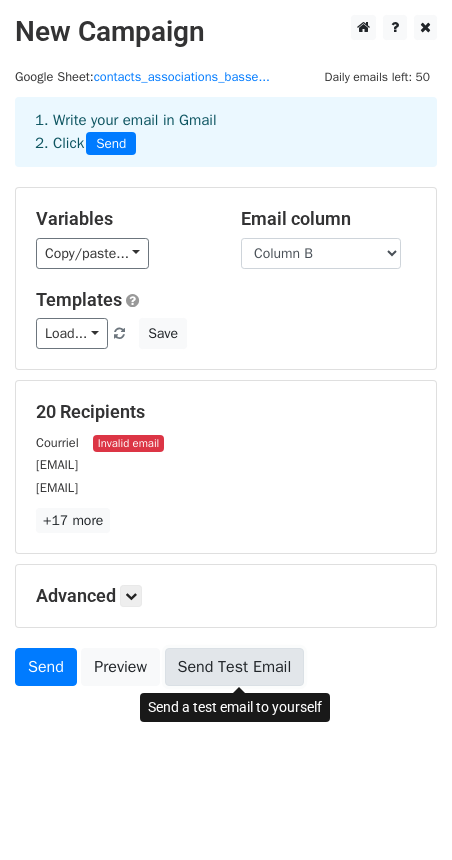 click on "Send Test Email" at bounding box center [235, 667] 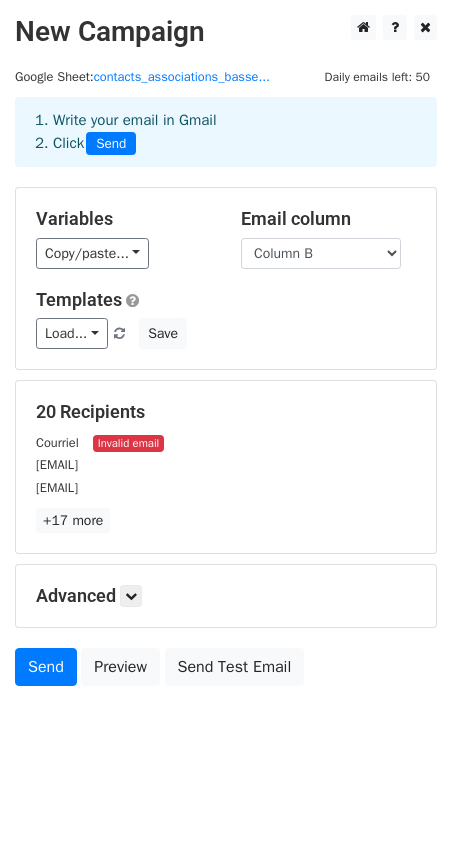 click on "+17 more" at bounding box center (226, 520) 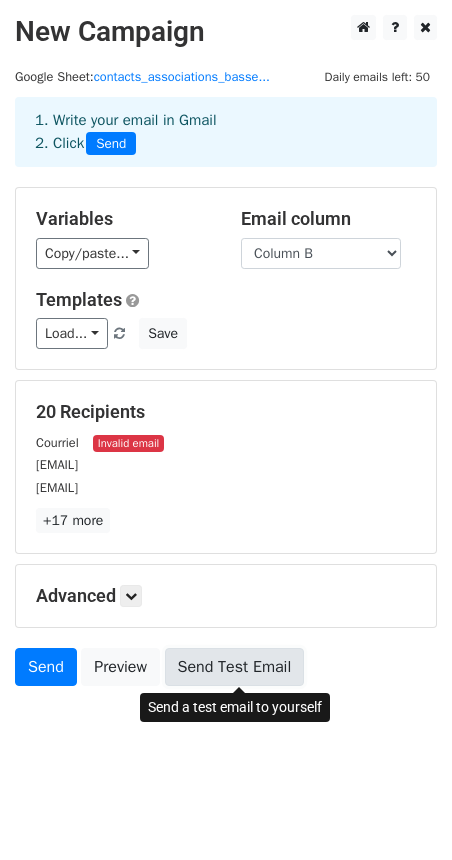 click on "Send Test Email" at bounding box center [235, 667] 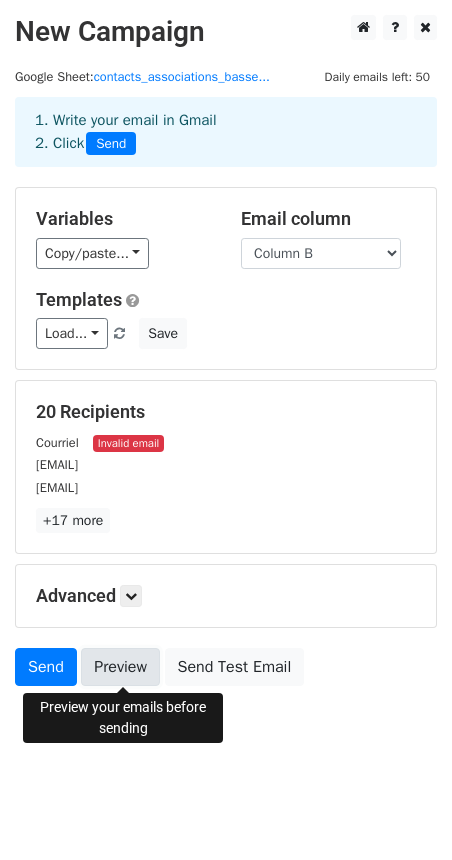 click on "Preview" at bounding box center (120, 667) 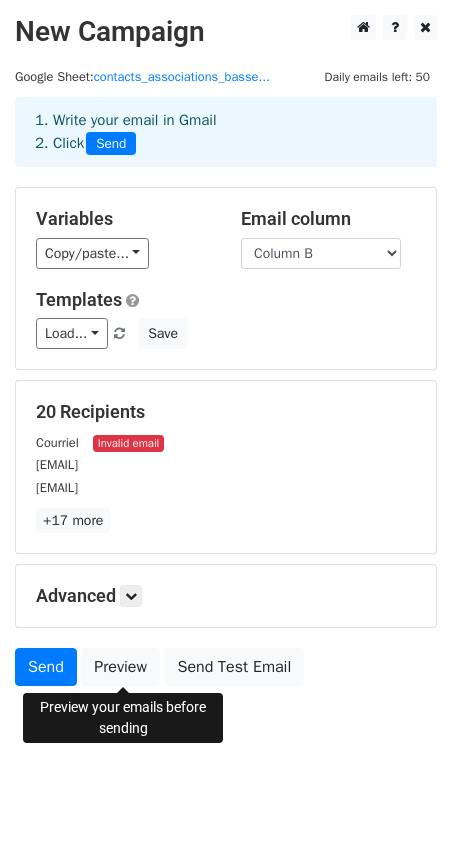 click on "info@example.com" at bounding box center (226, 487) 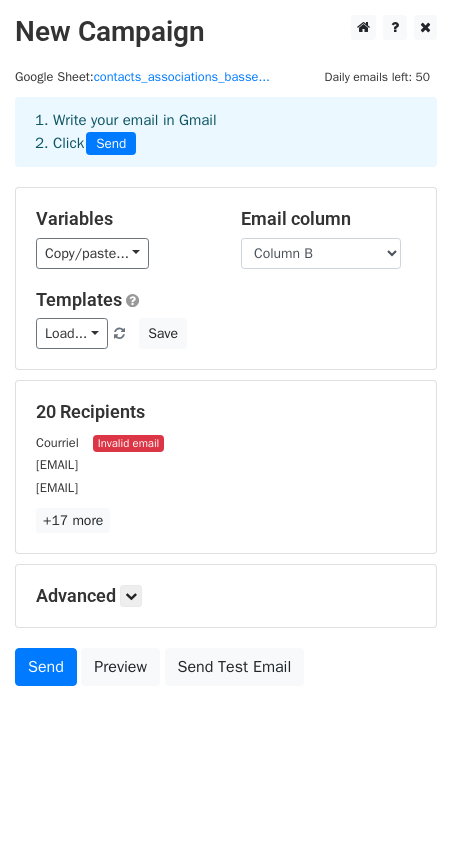 click on "info@example.com" at bounding box center (226, 487) 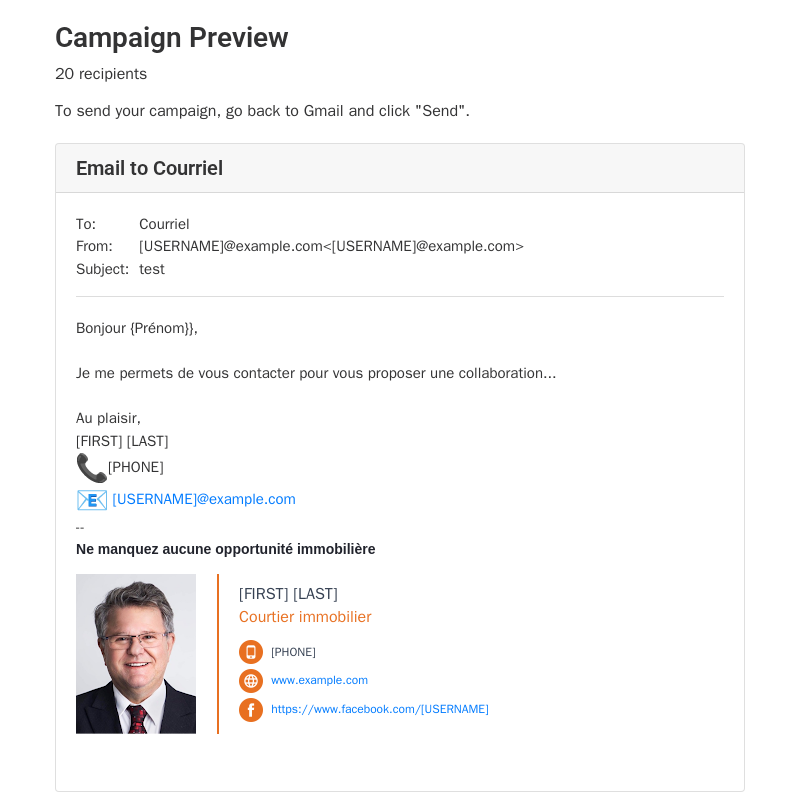scroll, scrollTop: 0, scrollLeft: 0, axis: both 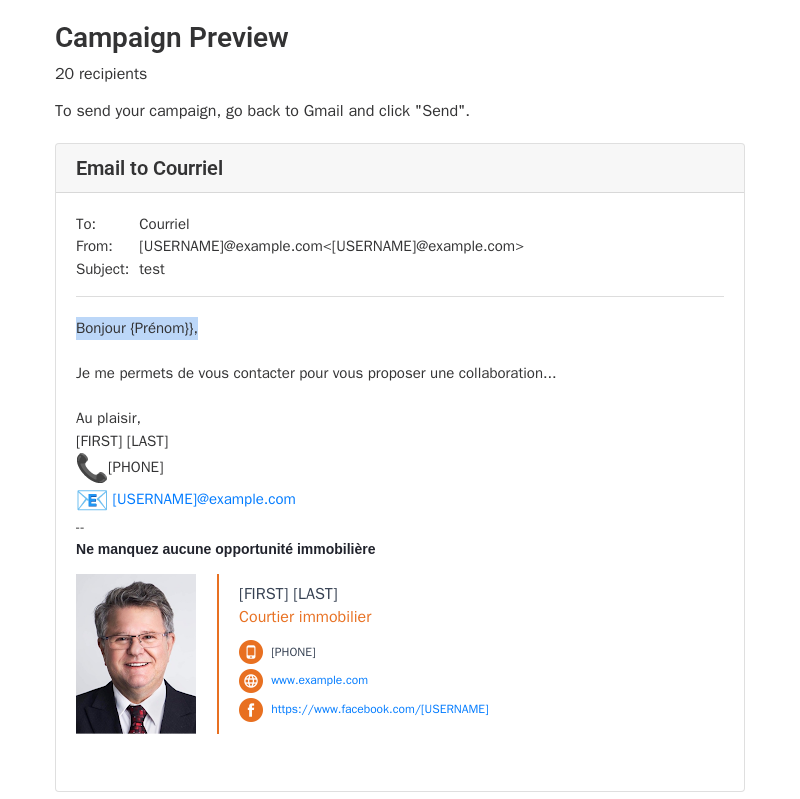 drag, startPoint x: 77, startPoint y: 324, endPoint x: 226, endPoint y: 328, distance: 149.05368 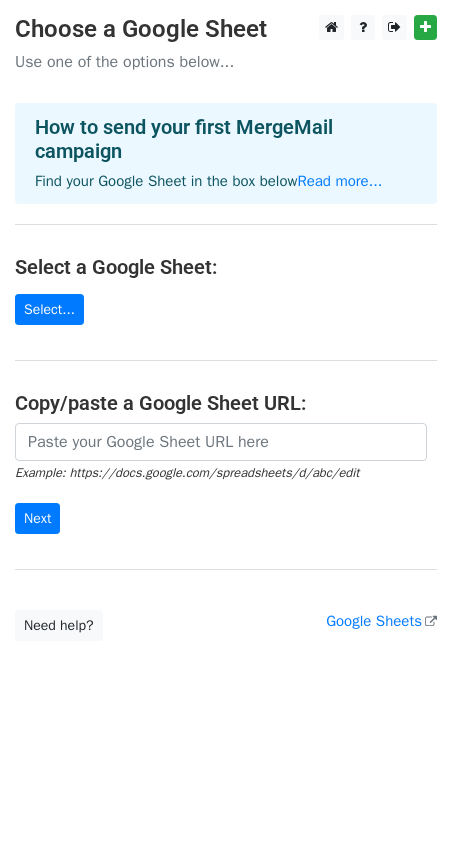 scroll, scrollTop: 0, scrollLeft: 0, axis: both 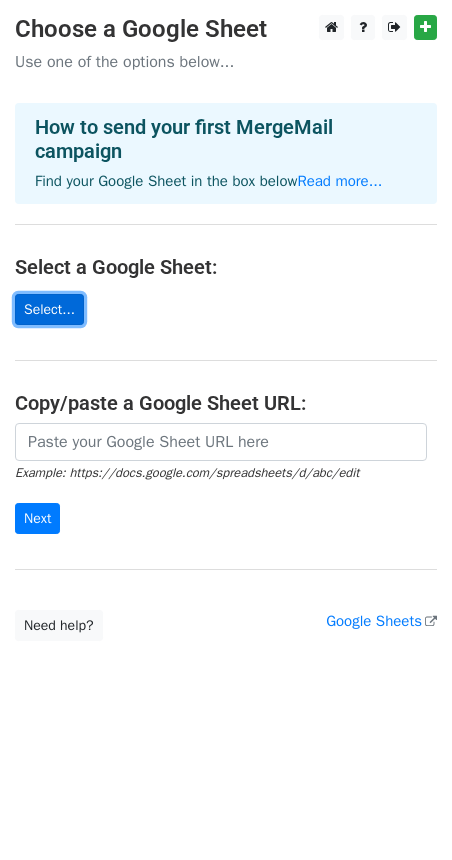 click on "Select..." at bounding box center [49, 309] 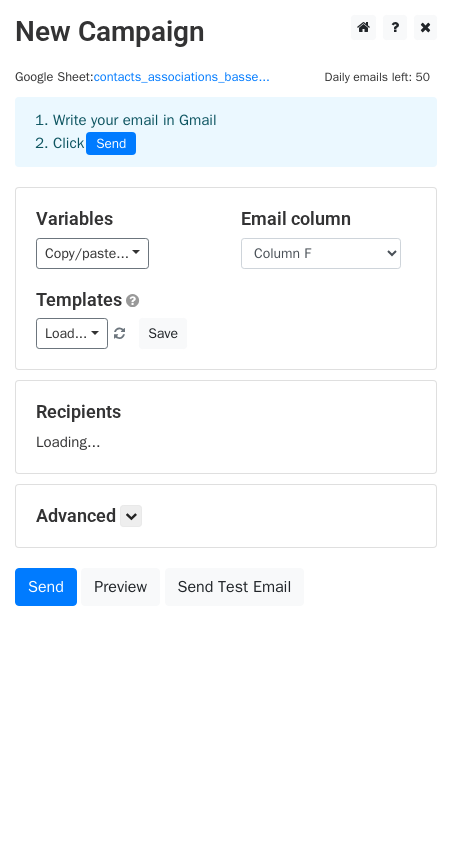 scroll, scrollTop: 0, scrollLeft: 0, axis: both 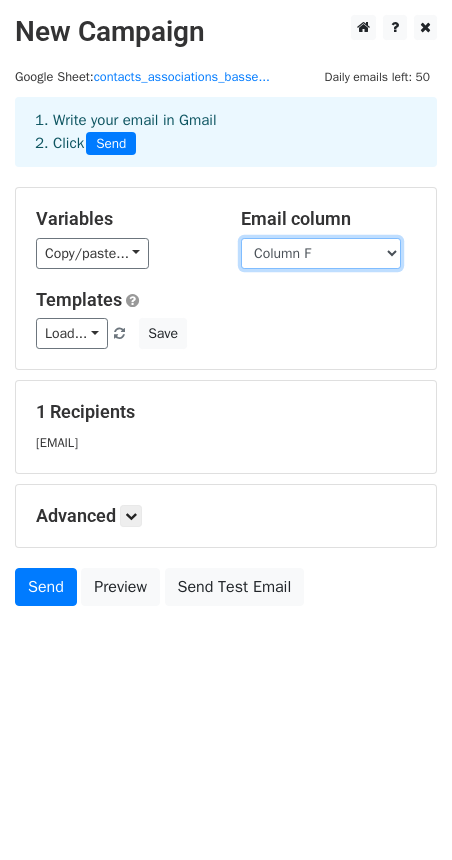 click on "Column A
Column B
Column C
Column D
Column E
Column F" at bounding box center (321, 253) 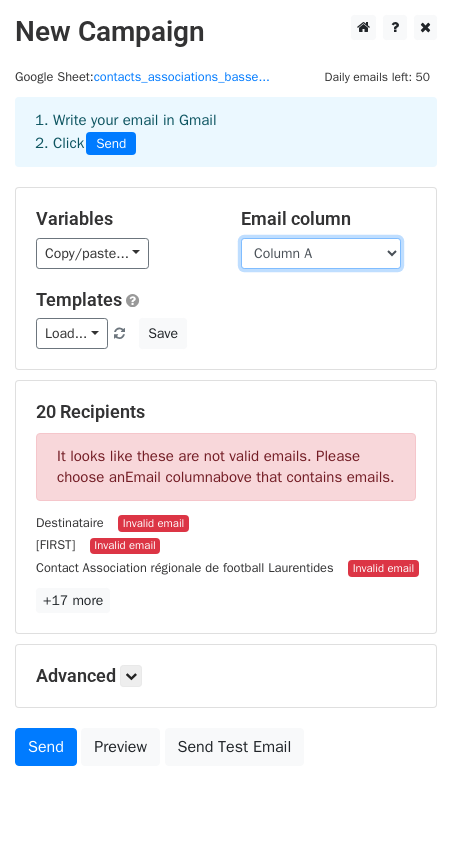 click on "Column A
Column B
Column C
Column D
Column E
Column F" at bounding box center (321, 253) 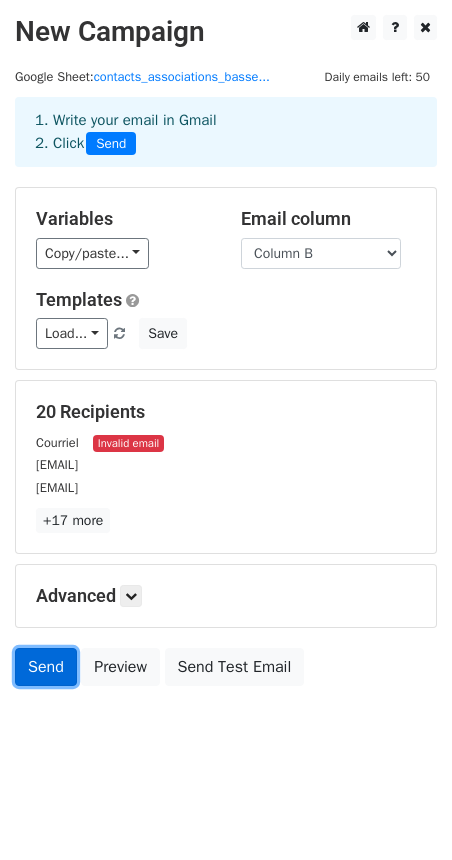 click on "Send" at bounding box center [46, 667] 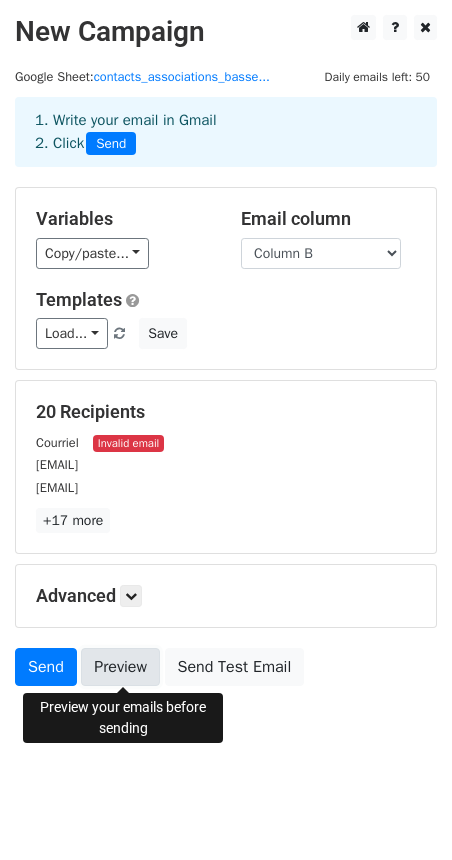click on "Preview" at bounding box center [120, 667] 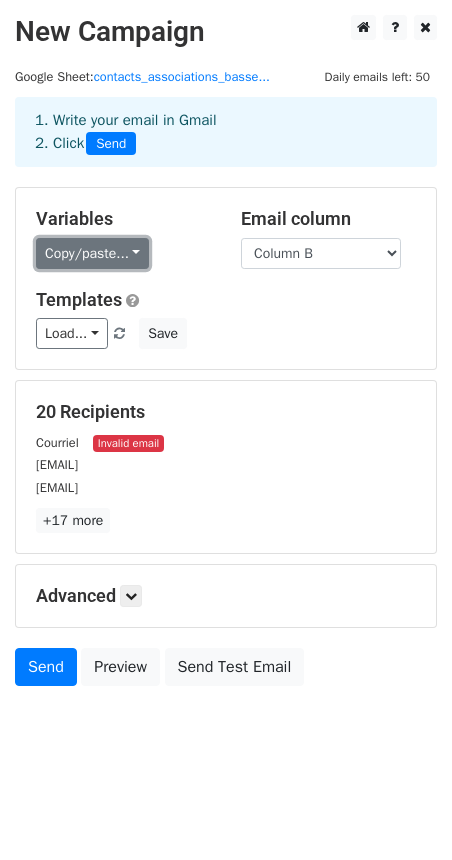 click on "Copy/paste..." at bounding box center (92, 253) 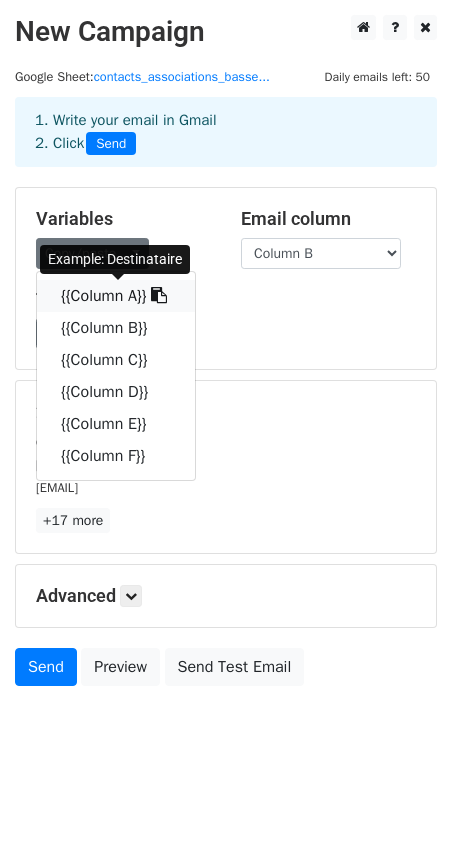 click on "{{Column A}}" at bounding box center (116, 296) 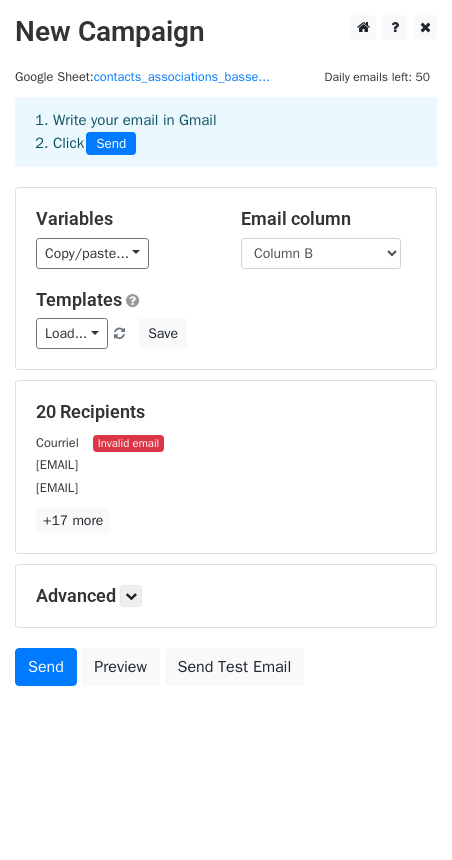 click on "Copy/paste...
{{Column A}}
{{Column B}}
{{Column C}}
{{Column D}}
{{Column E}}
{{Column F}}" at bounding box center (123, 253) 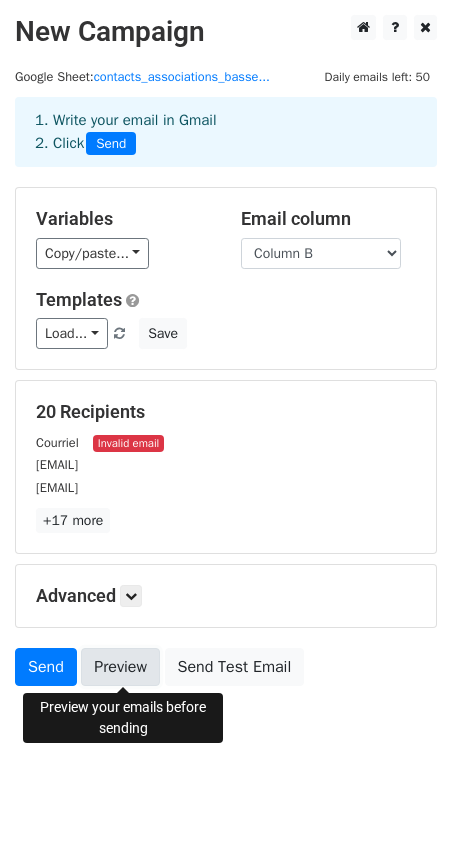 click on "Preview" at bounding box center [120, 667] 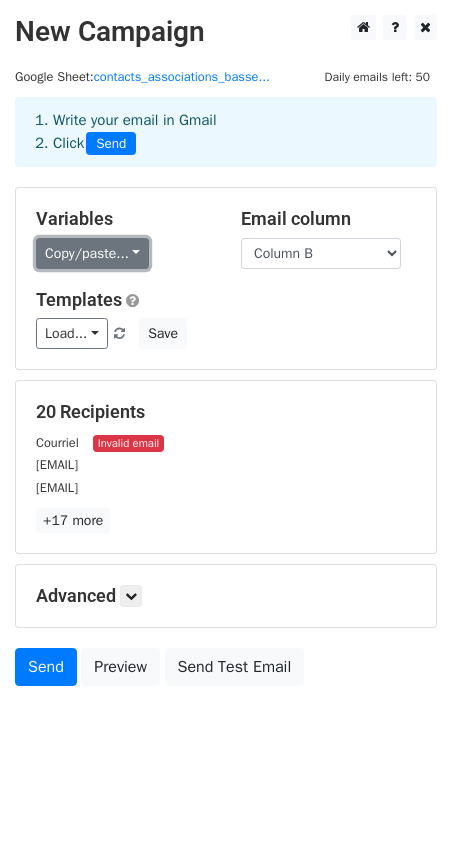 click on "Copy/paste..." at bounding box center [92, 253] 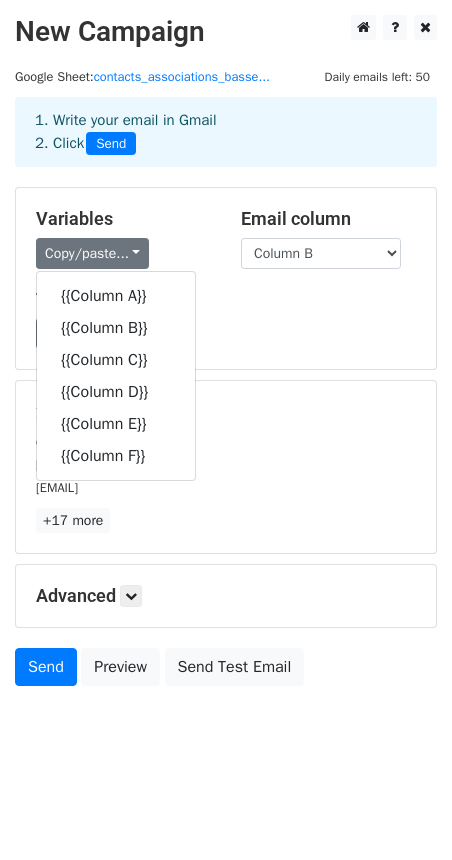 click on "Variables
Copy/paste...
{{Column A}}
{{Column B}}
{{Column C}}
{{Column D}}
{{Column E}}
{{Column F}}
Email column
Column A
Column B
Column C
Column D
Column E
Column F
Templates
Load...
No templates saved
Save" at bounding box center (226, 278) 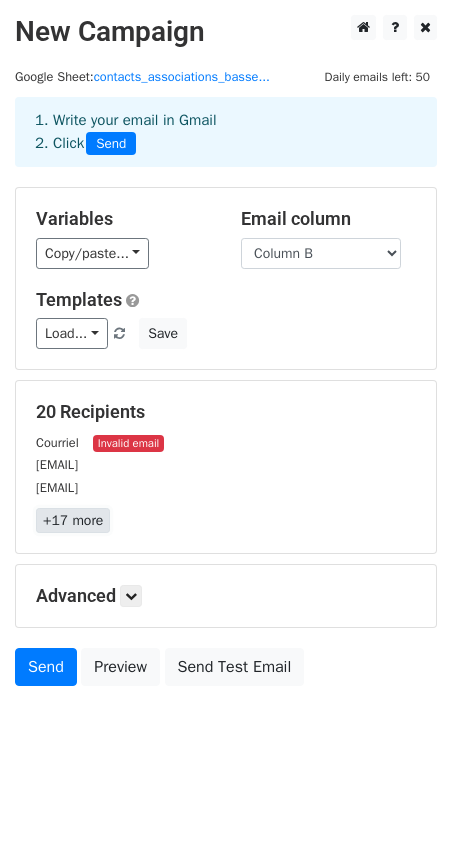 click on "+17 more" at bounding box center (73, 520) 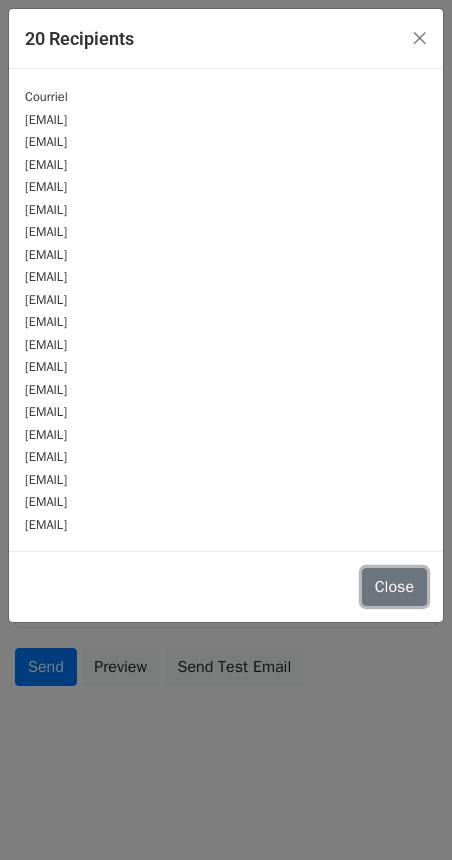 click on "Close" at bounding box center (394, 587) 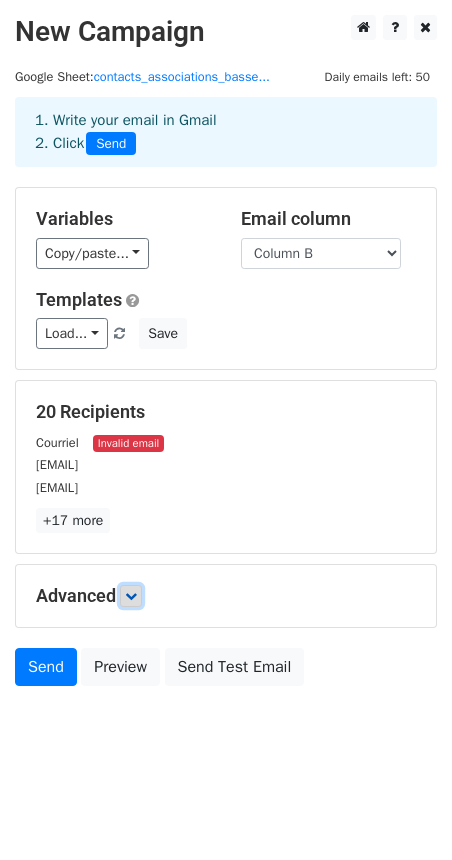 click at bounding box center (131, 596) 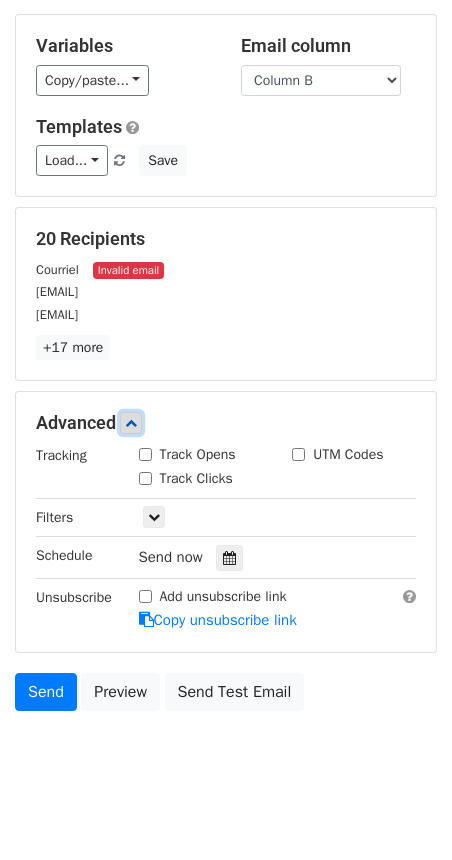 scroll, scrollTop: 193, scrollLeft: 0, axis: vertical 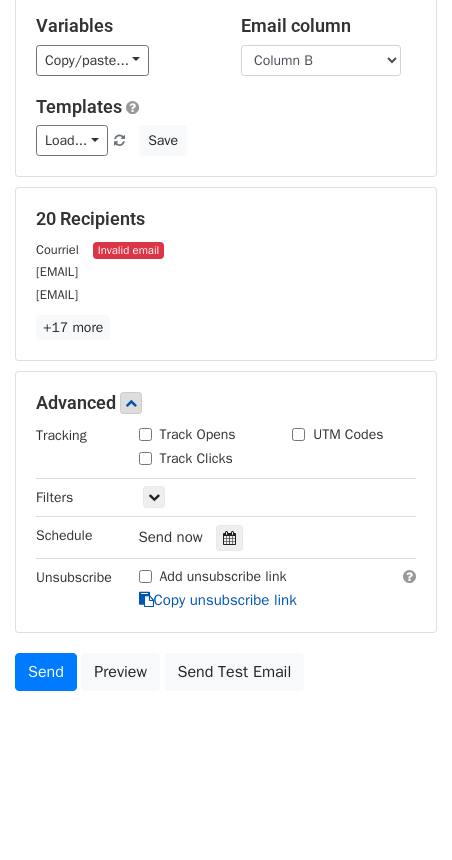 click on "Copy unsubscribe link" at bounding box center (218, 600) 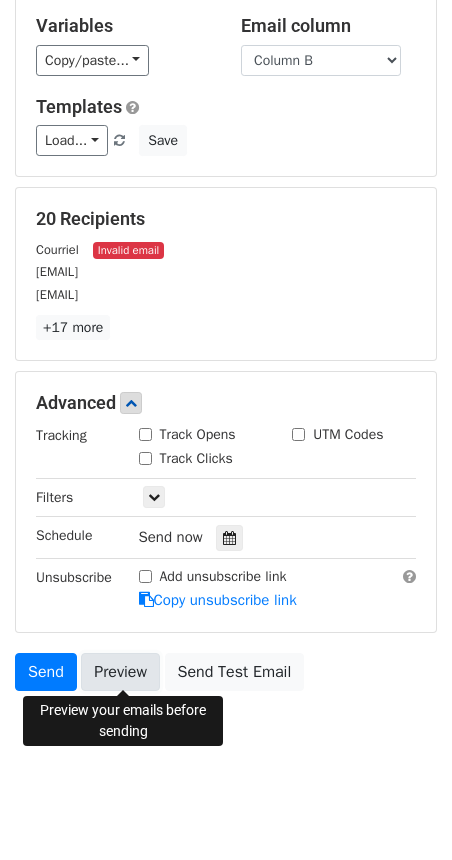 click on "Preview" at bounding box center (120, 672) 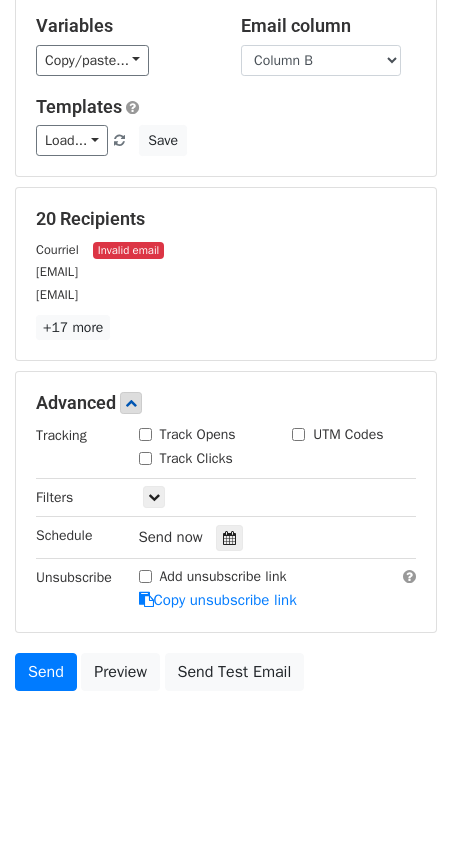click on "[EMAIL]" at bounding box center (226, 294) 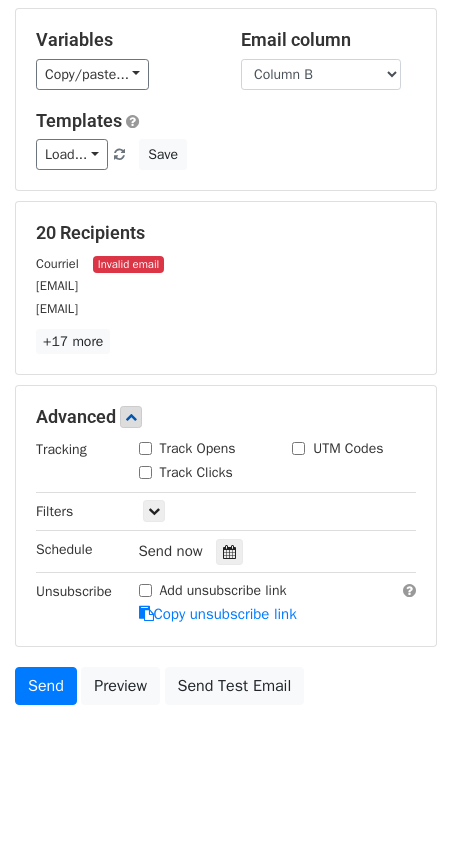 scroll, scrollTop: 178, scrollLeft: 0, axis: vertical 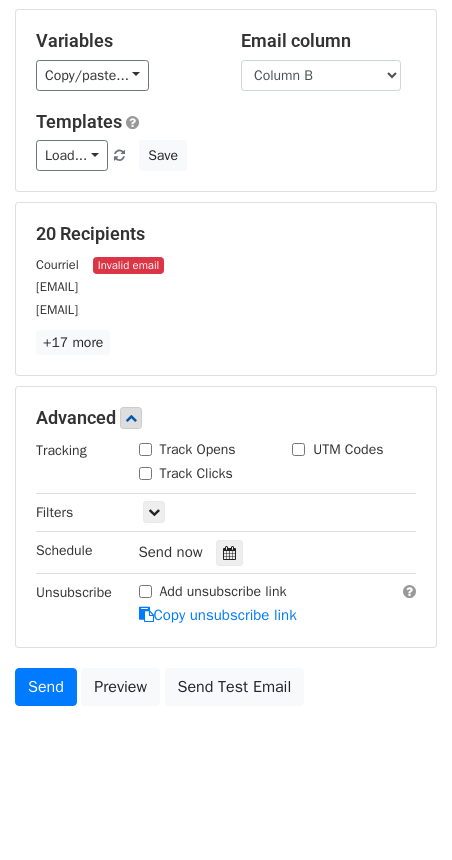 drag, startPoint x: 23, startPoint y: 14, endPoint x: 123, endPoint y: 29, distance: 101.118744 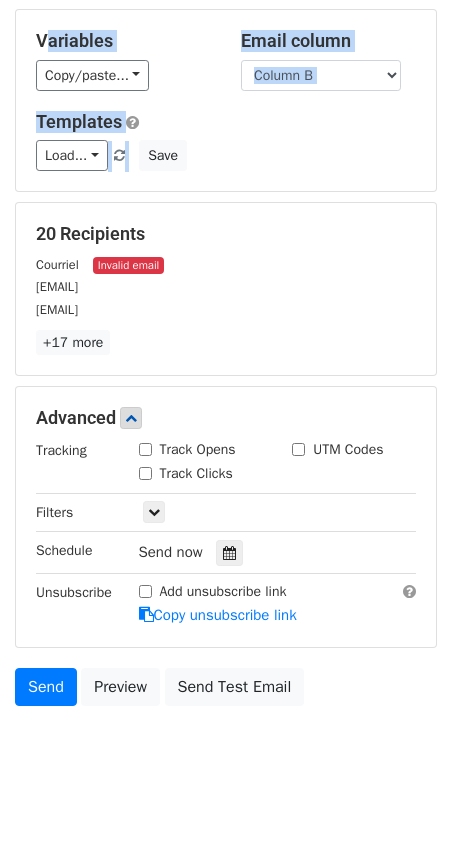 drag, startPoint x: 38, startPoint y: 38, endPoint x: 211, endPoint y: 166, distance: 215.20456 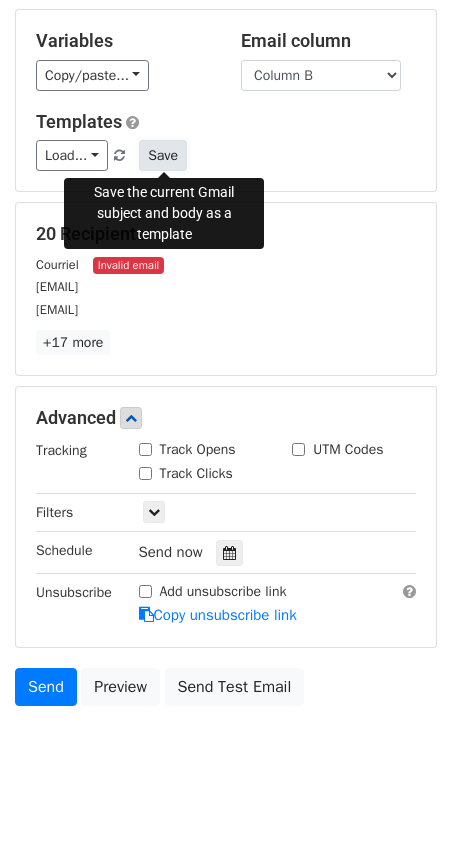 click on "Save" at bounding box center (163, 155) 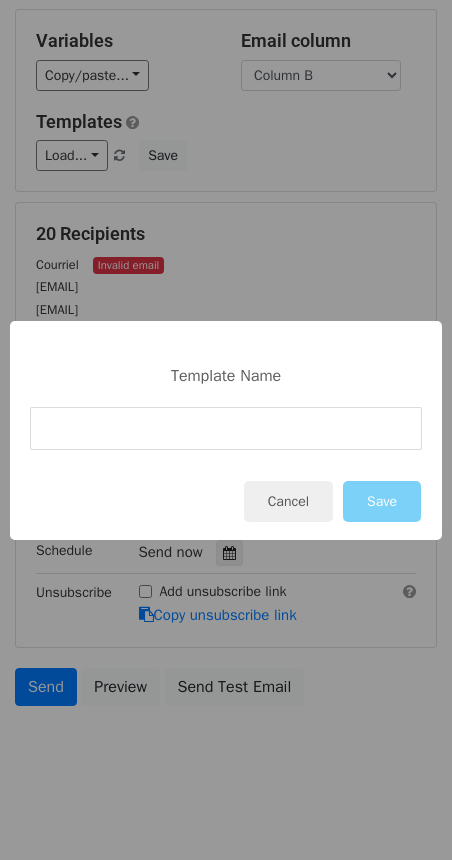 click on "Template Name
Cancel
Save" at bounding box center (226, 430) 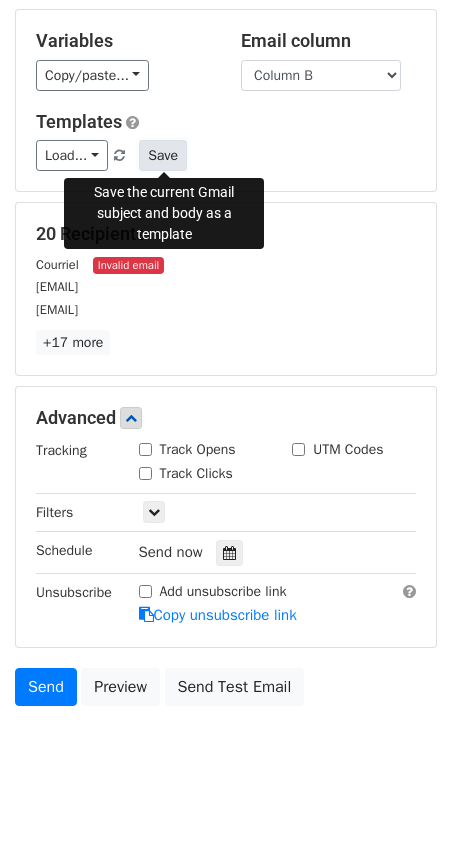 click on "Save" at bounding box center [163, 155] 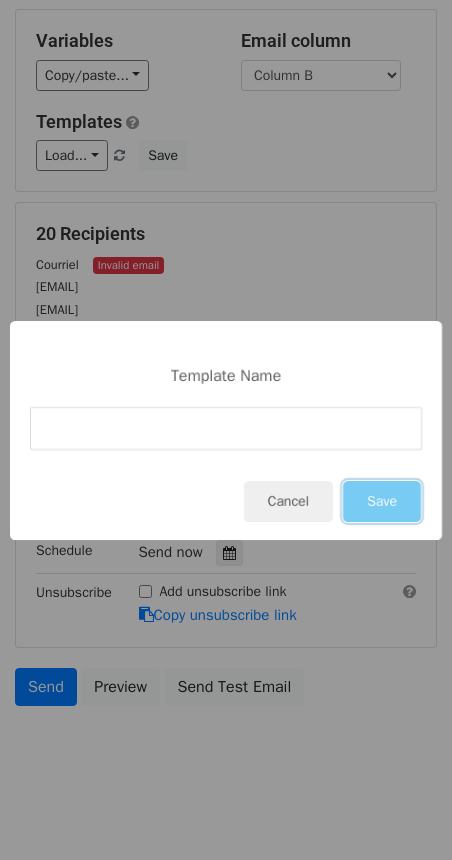 click on "Save" at bounding box center (382, 501) 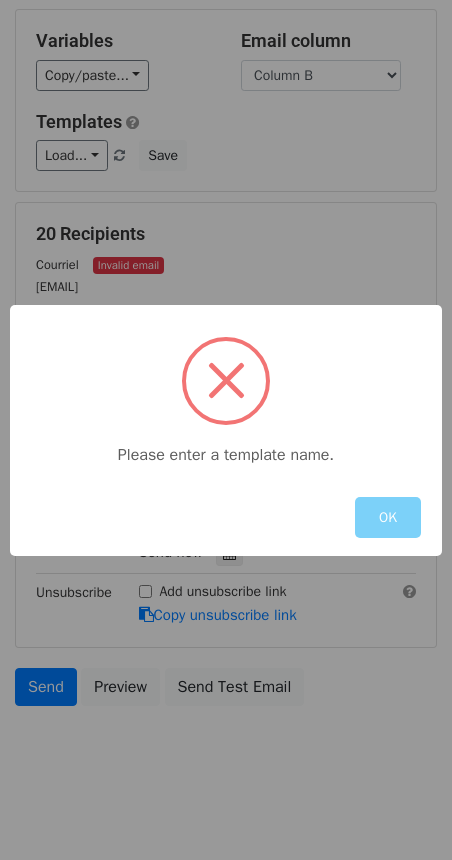 click on "Please enter a template name.
OK" at bounding box center (226, 430) 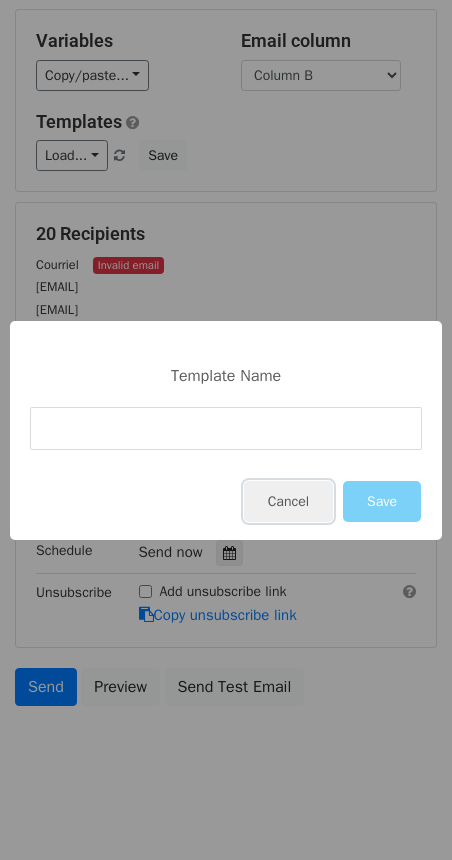 click on "Cancel" at bounding box center [288, 501] 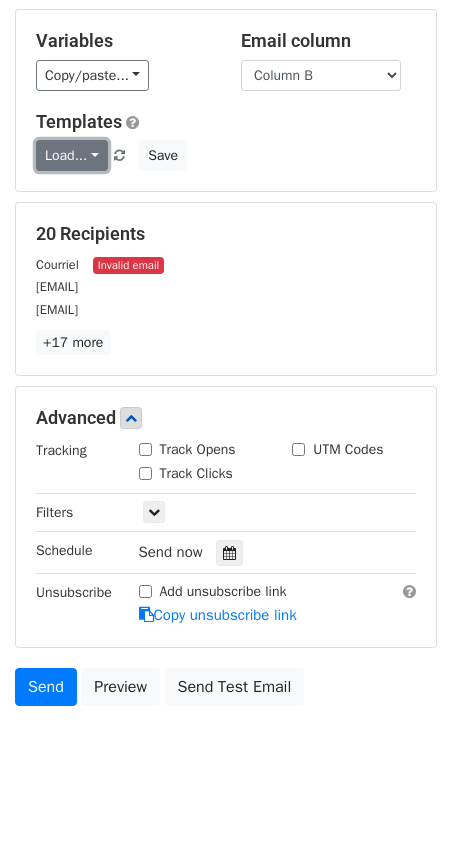 click on "Load..." at bounding box center [72, 155] 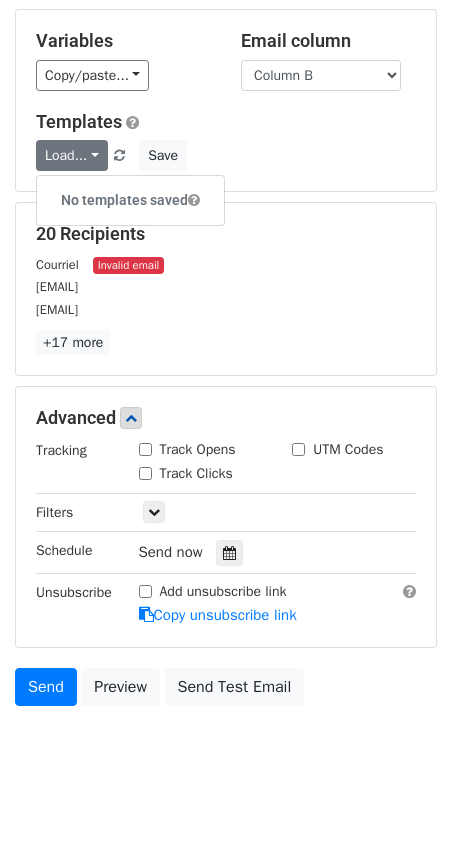 click on "Load...
No templates saved
Save" at bounding box center (226, 155) 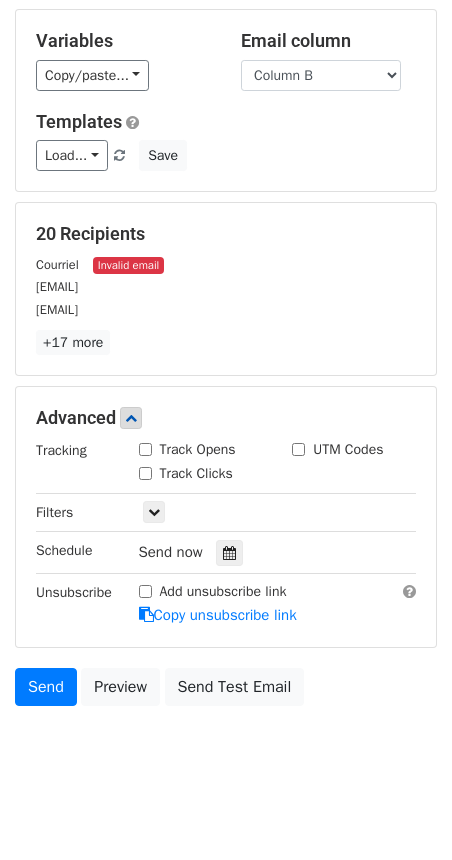 click on "Add unsubscribe link" at bounding box center (145, 591) 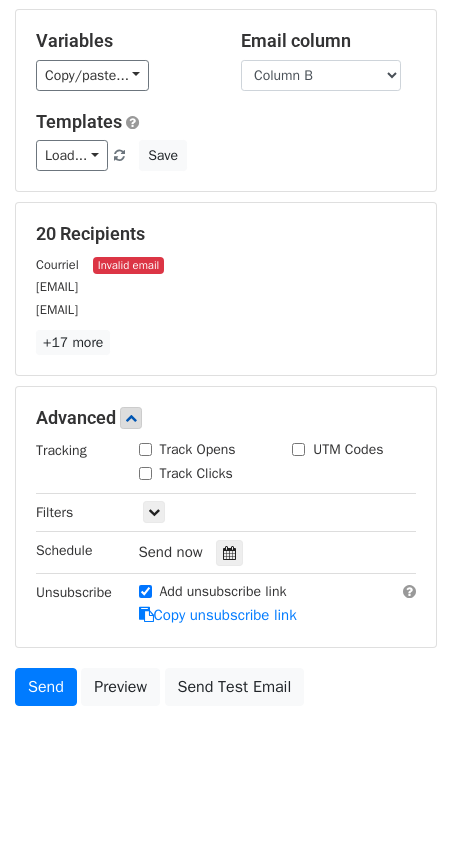 click on "Unsubscribe" at bounding box center (72, 604) 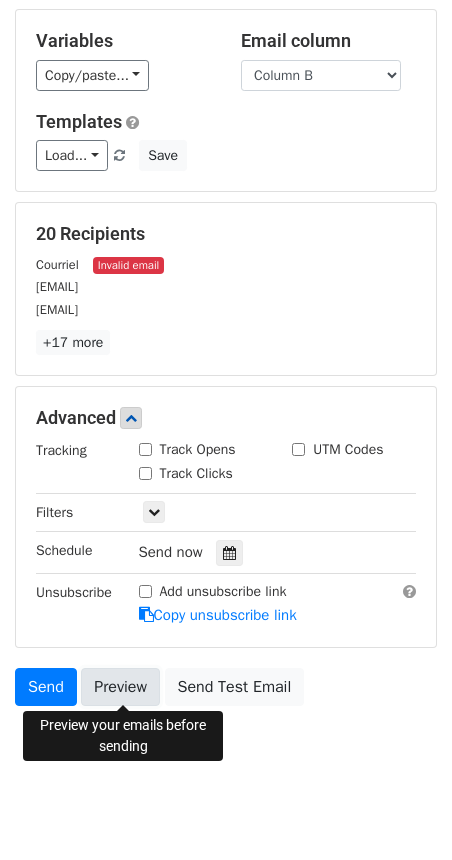 click on "Preview" at bounding box center (120, 687) 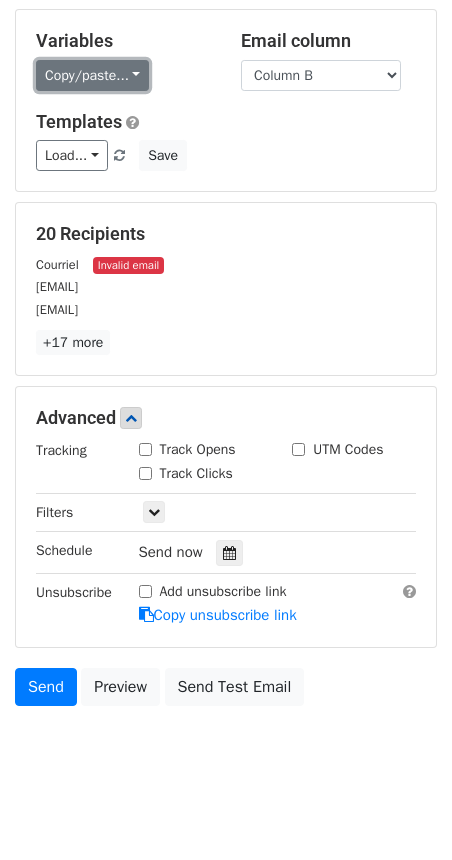 click on "Copy/paste..." at bounding box center (92, 75) 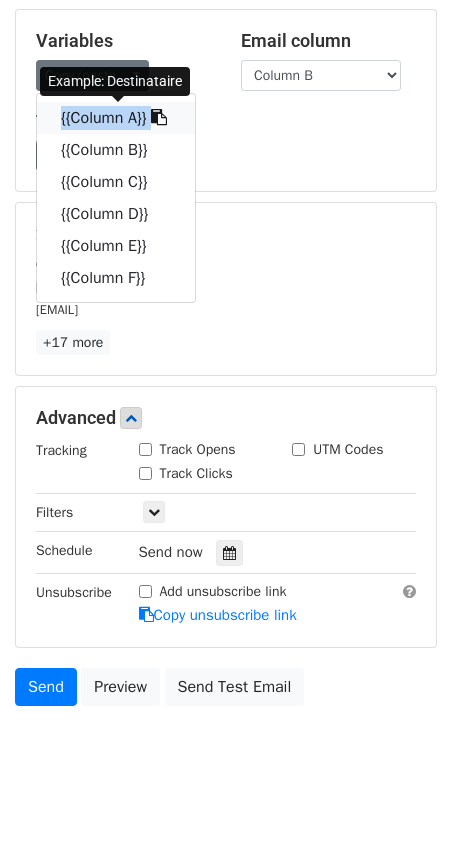 click at bounding box center [159, 117] 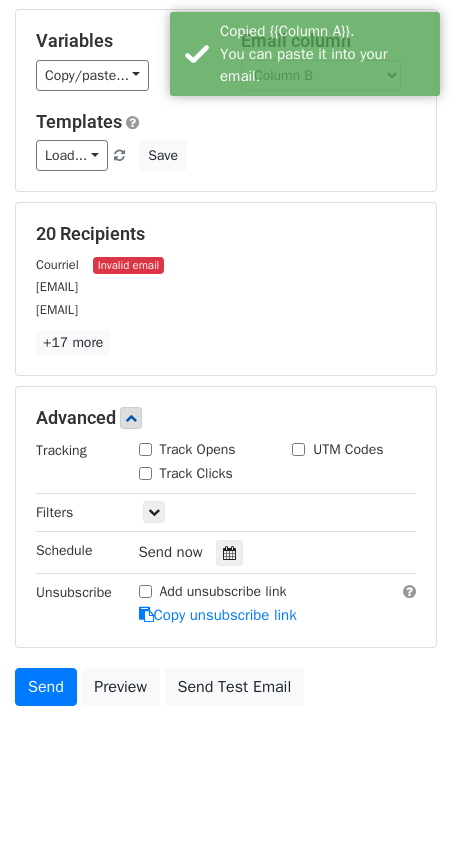 click on "Templates" at bounding box center [226, 122] 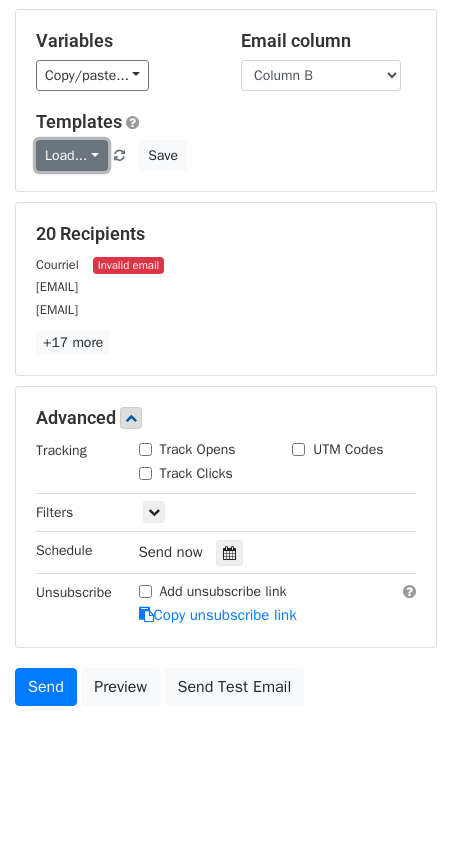click on "Load..." at bounding box center [72, 155] 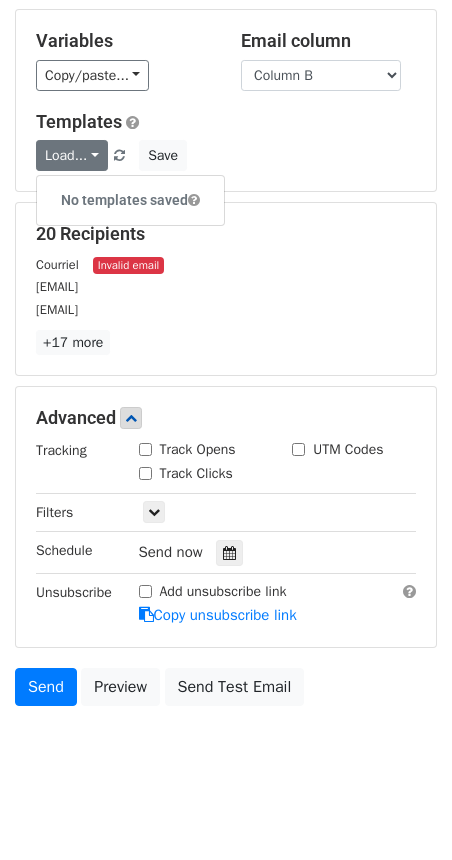click on "Variables
Copy/paste...
{{Column A}}
{{Column B}}
{{Column C}}
{{Column D}}
{{Column E}}
{{Column F}}
Email column
Column A
Column B
Column C
Column D
Column E
Column F
Templates
Load...
No templates saved
Save" at bounding box center (226, 100) 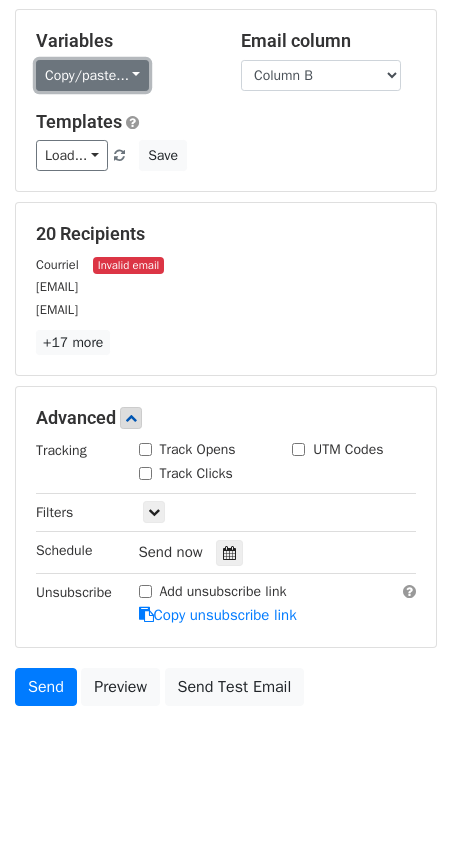 click on "Copy/paste..." at bounding box center [92, 75] 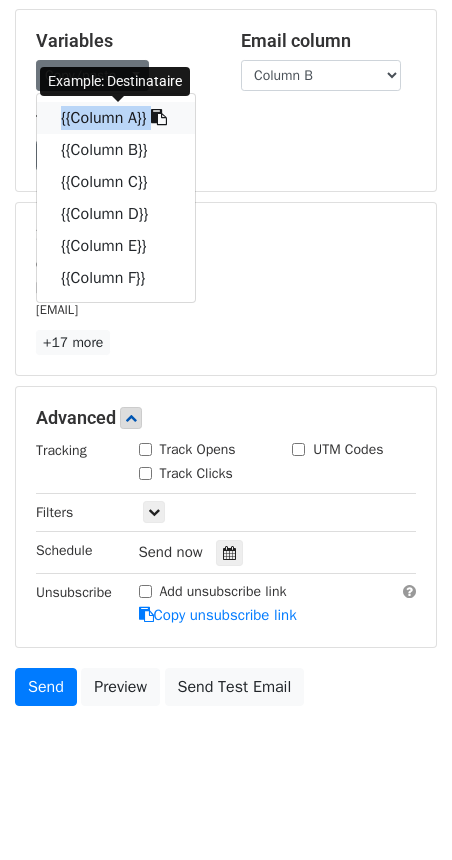 copy on "{{Column A}}" 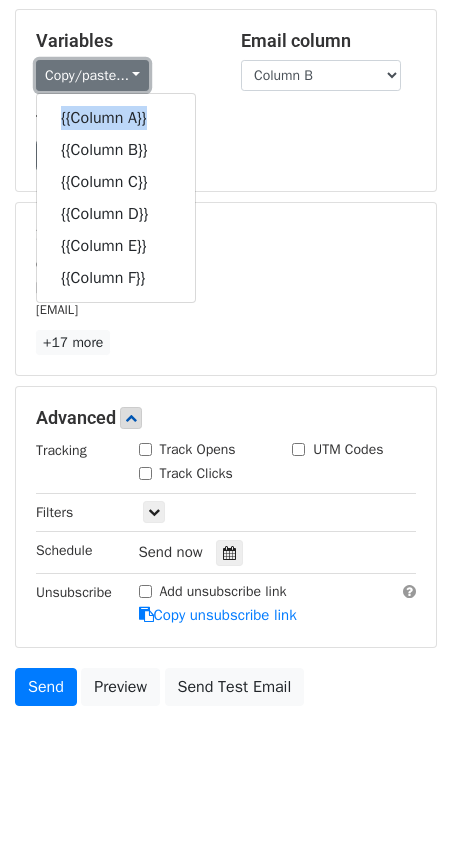 click on "Copy/paste..." at bounding box center (92, 75) 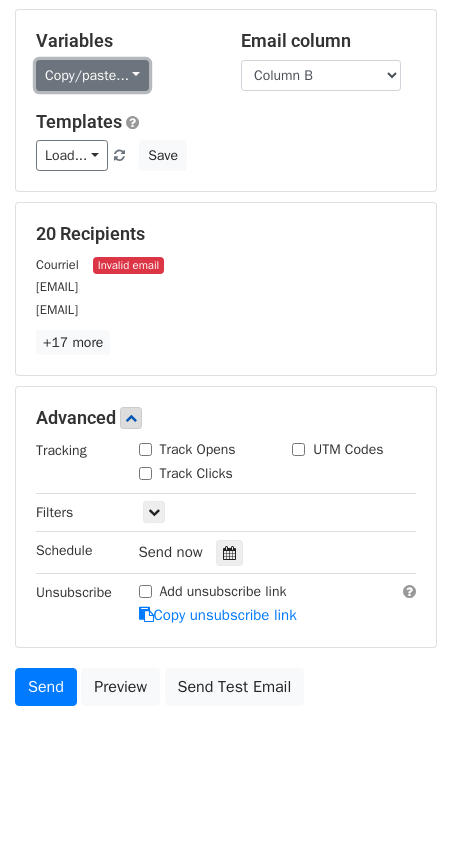 click on "Copy/paste..." at bounding box center [92, 75] 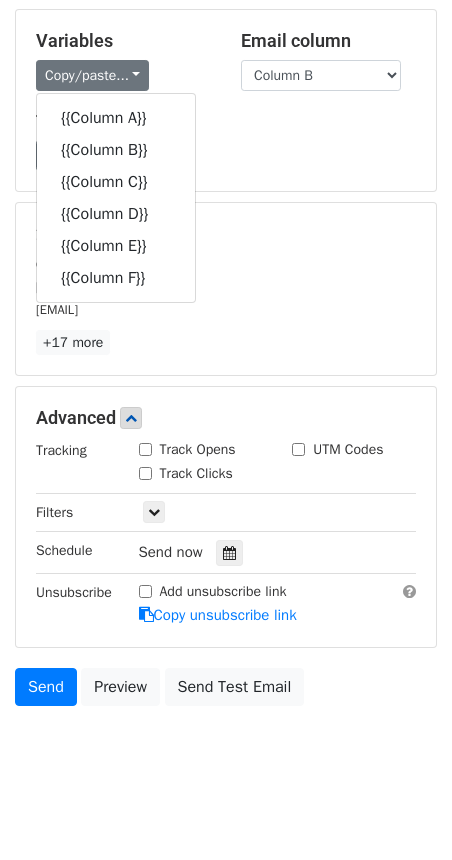 click on "Variables
Copy/paste...
{{Column A}}
{{Column B}}
{{Column C}}
{{Column D}}
{{Column E}}
{{Column F}}
Email column
Column A
Column B
Column C
Column D
Column E
Column F
Templates
Load...
No templates saved
Save" at bounding box center [226, 100] 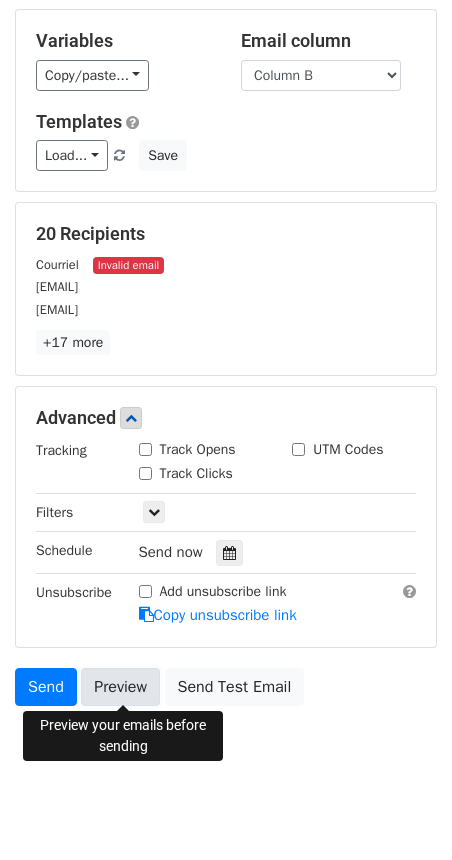 click on "Preview" at bounding box center [120, 687] 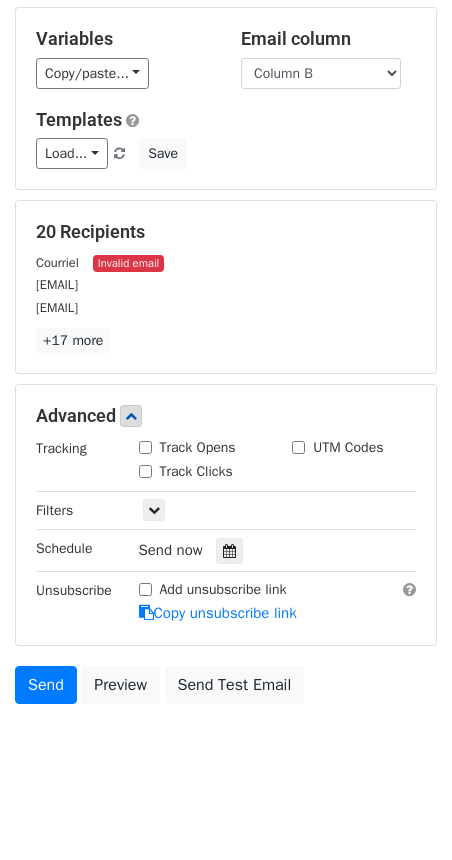 scroll, scrollTop: 193, scrollLeft: 0, axis: vertical 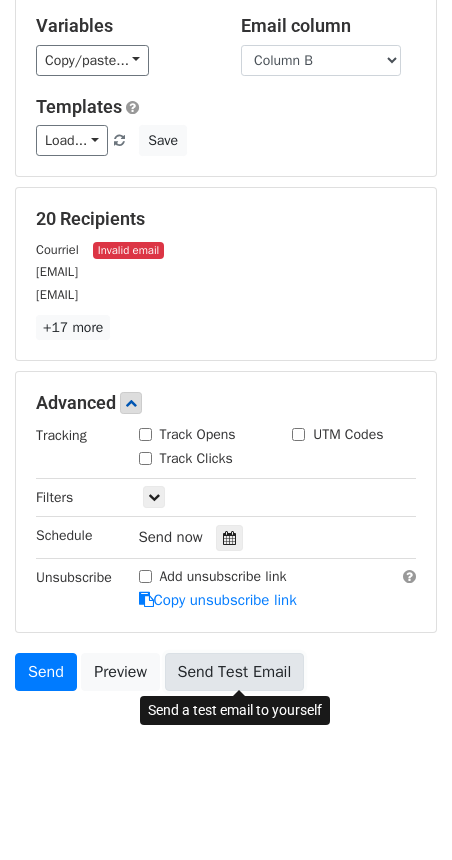 click on "Send Test Email" at bounding box center [235, 672] 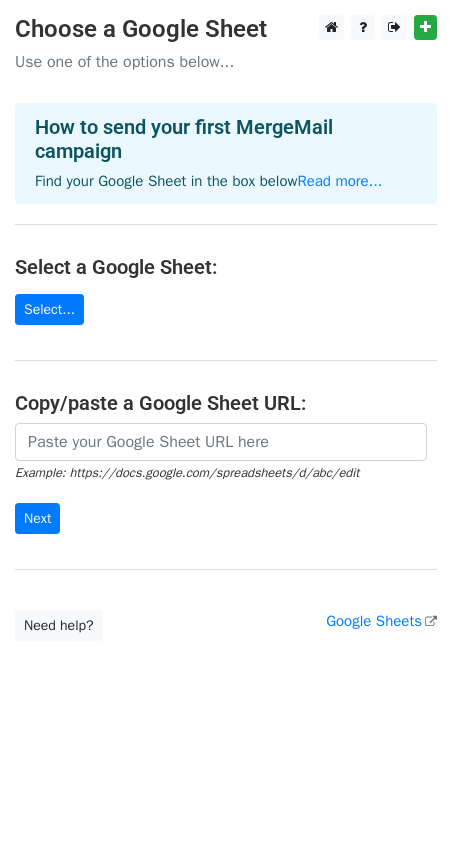 scroll, scrollTop: 0, scrollLeft: 0, axis: both 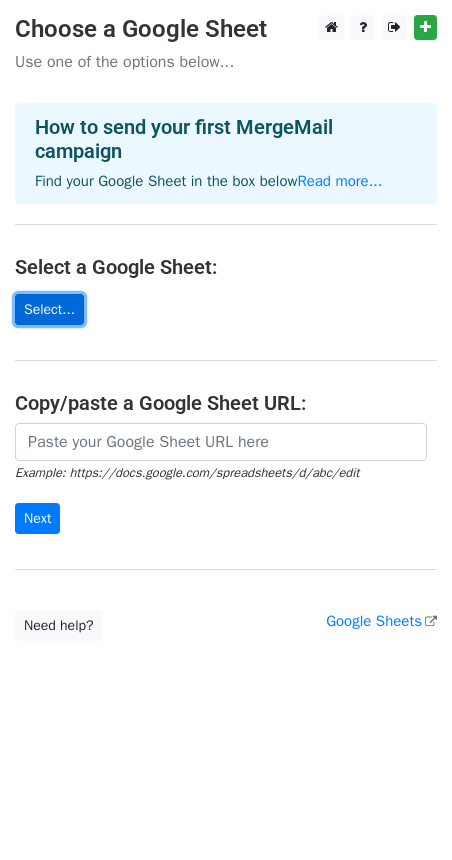 click on "Select..." at bounding box center [49, 309] 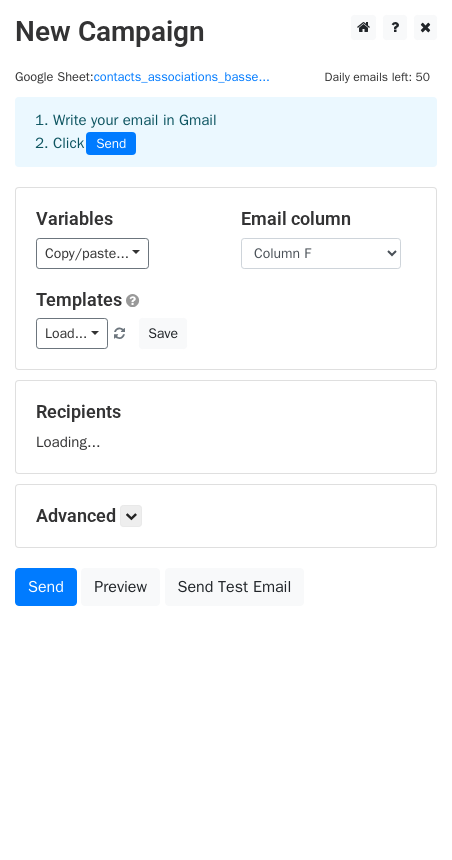 scroll, scrollTop: 0, scrollLeft: 0, axis: both 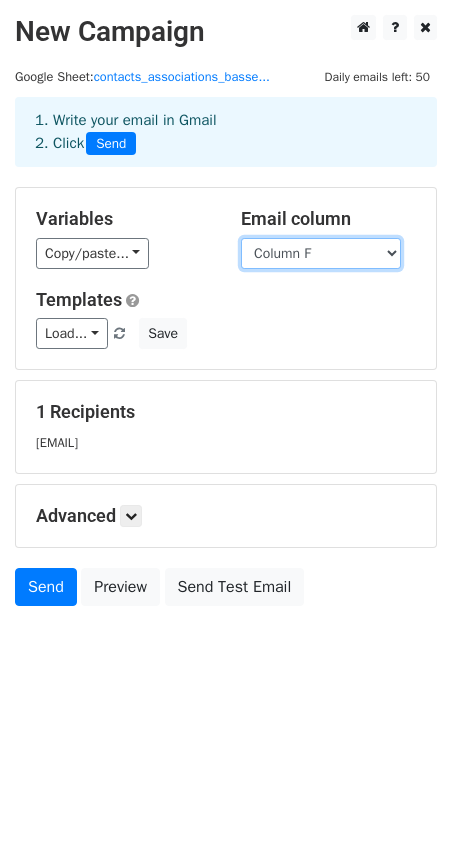 click on "Column A
Column B
Column C
Column D
Column E
Column F" at bounding box center [321, 253] 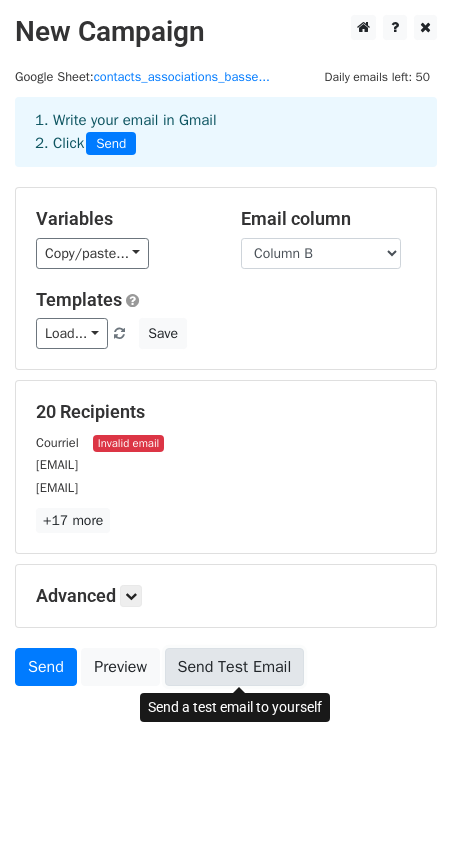 click on "Send Test Email" at bounding box center [235, 667] 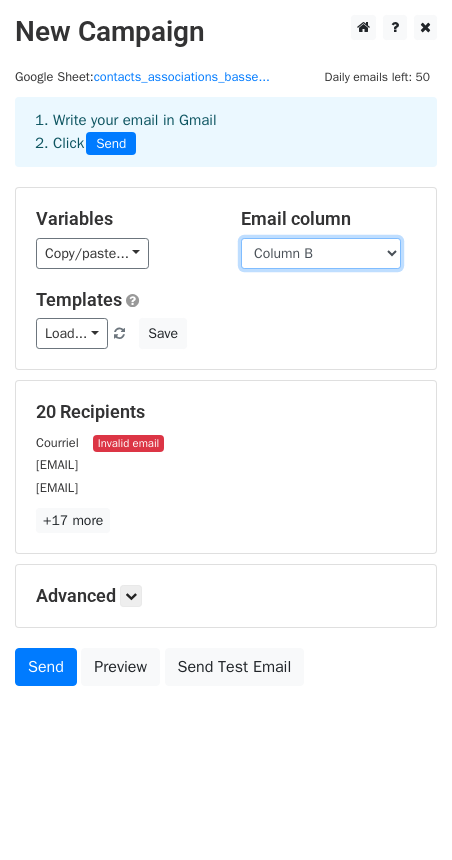 click on "Column A
Column B
Column C
Column D
Column E
Column F" at bounding box center [321, 253] 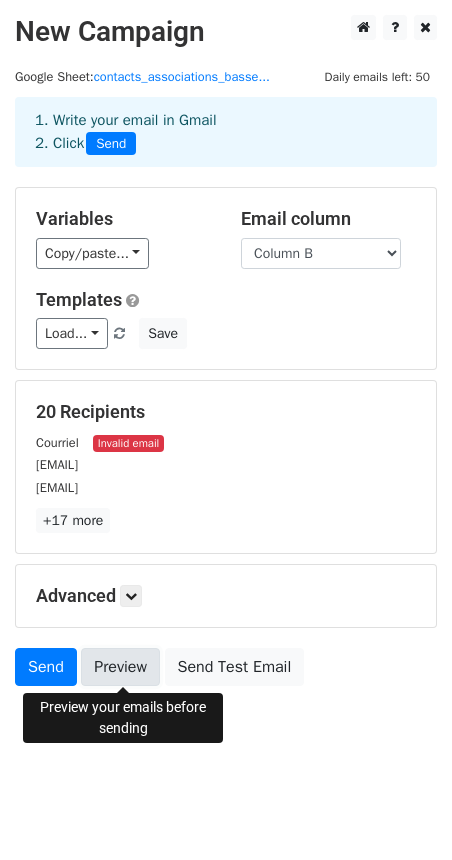 click on "Preview" at bounding box center (120, 667) 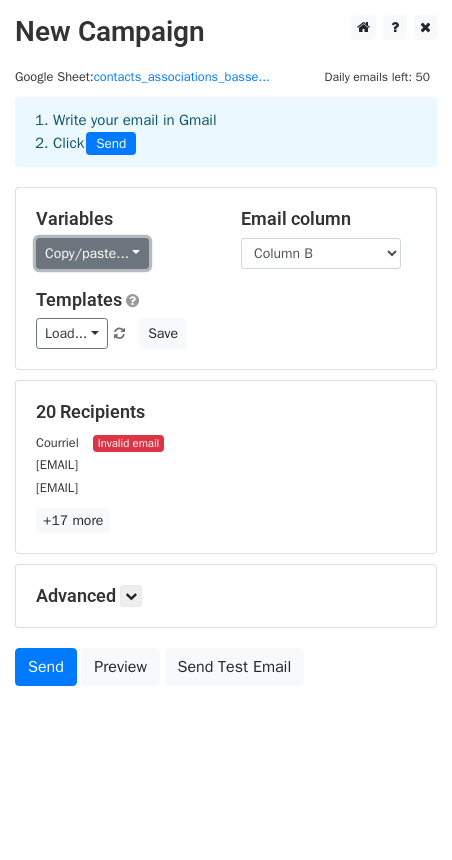 click on "Copy/paste..." at bounding box center [92, 253] 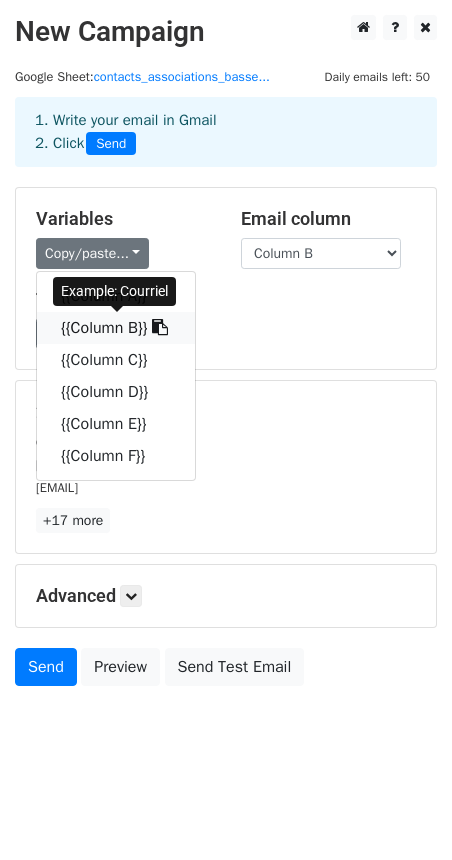 click on "{{Column B}}" at bounding box center [116, 328] 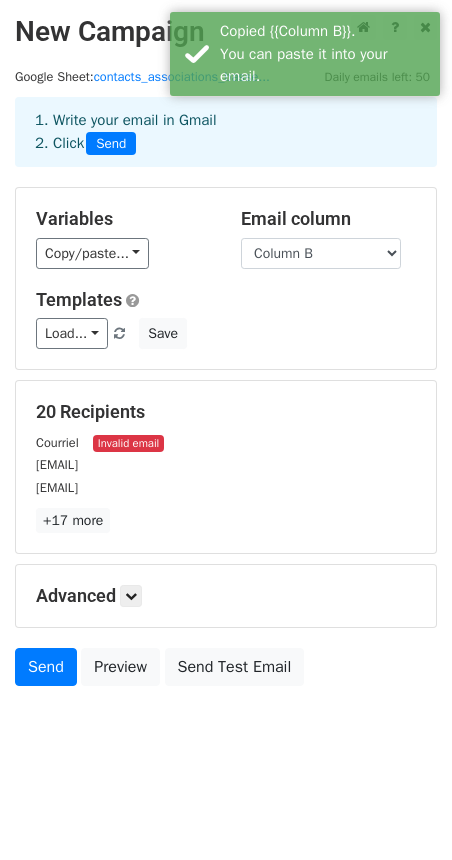 click on "Copy/paste...
{{Column A}}
{{Column B}}
{{Column C}}
{{Column D}}
{{Column E}}
{{Column F}}" at bounding box center (123, 253) 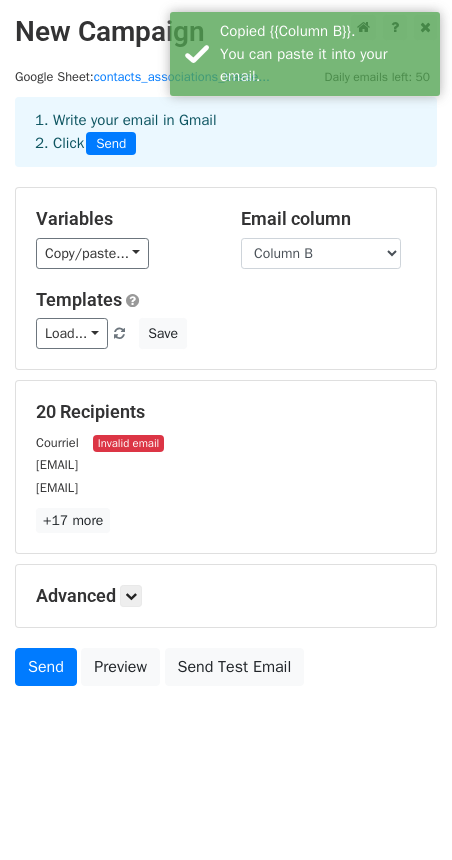 click on "Copy/paste...
{{Column A}}
{{Column B}}
{{Column C}}
{{Column D}}
{{Column E}}
{{Column F}}" at bounding box center (123, 253) 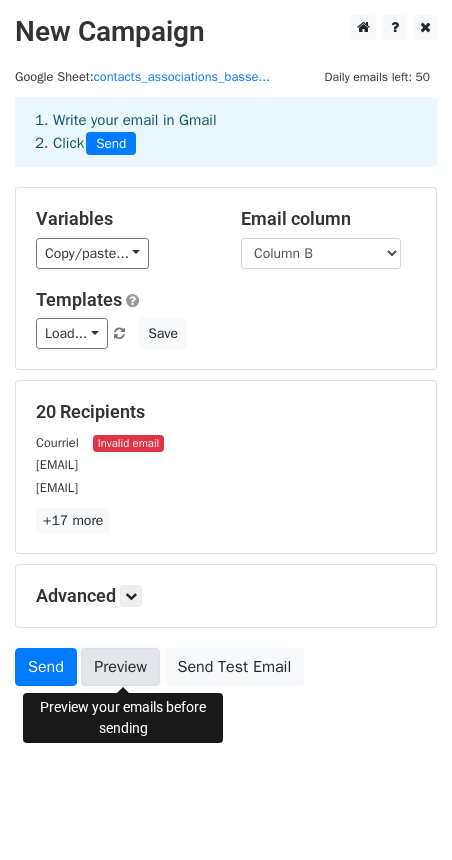 click on "Preview" at bounding box center [120, 667] 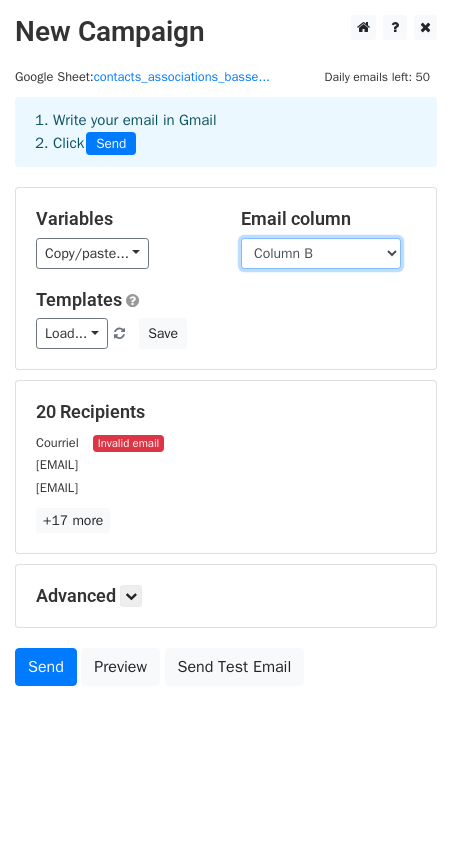click on "Column A
Column B
Column C
Column D
Column E
Column F" at bounding box center [321, 253] 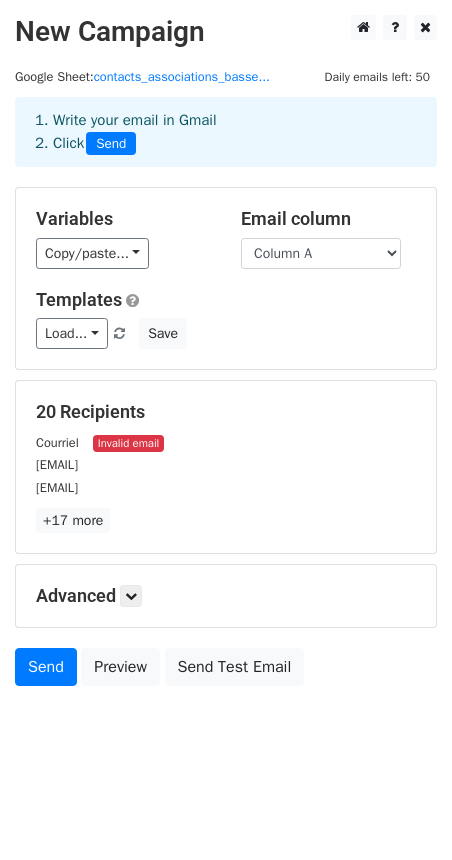 click on "Copy/paste...
{{Column A}}
{{Column B}}
{{Column C}}
{{Column D}}
{{Column E}}
{{Column F}}" at bounding box center [123, 253] 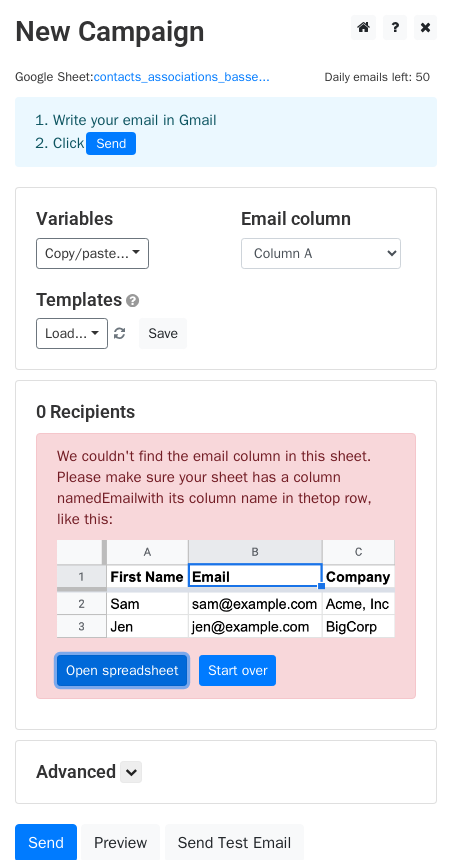 click on "Open spreadsheet" at bounding box center [122, 670] 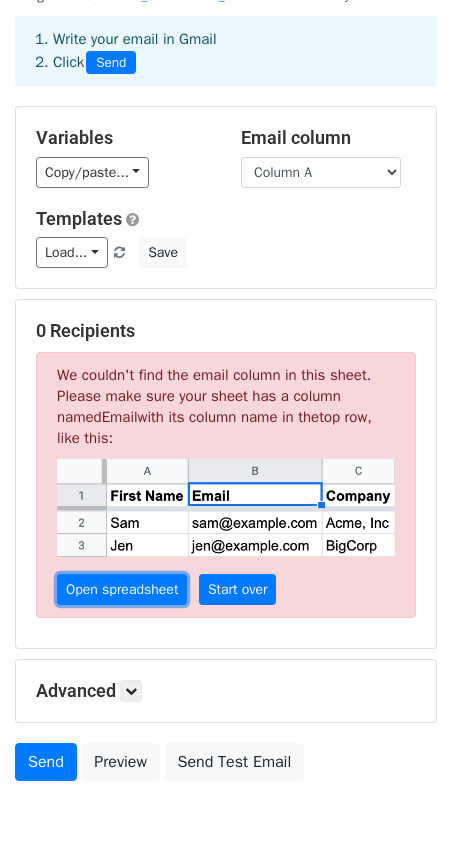 scroll, scrollTop: 129, scrollLeft: 0, axis: vertical 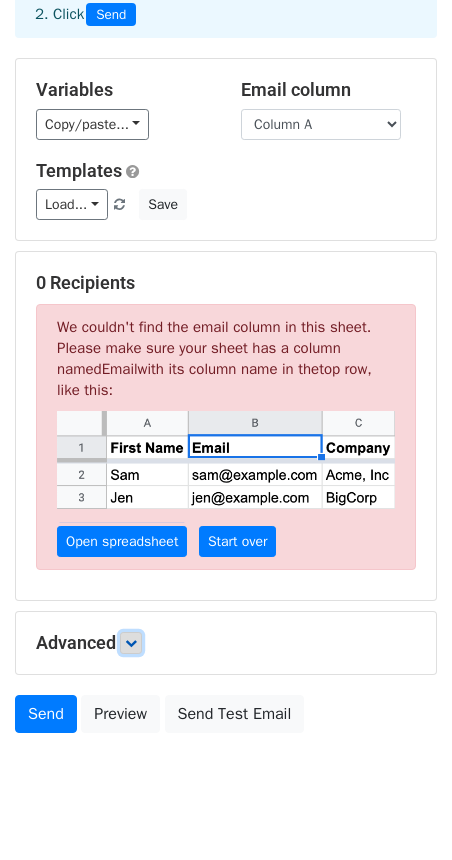 click at bounding box center (131, 643) 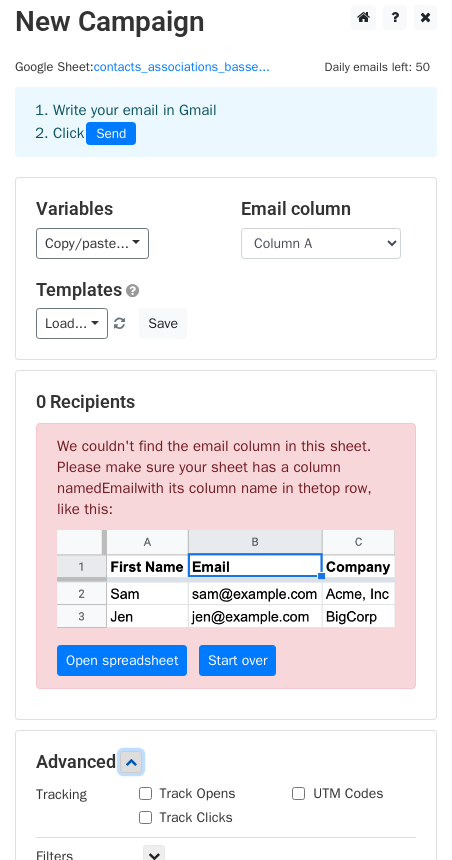 scroll, scrollTop: 0, scrollLeft: 0, axis: both 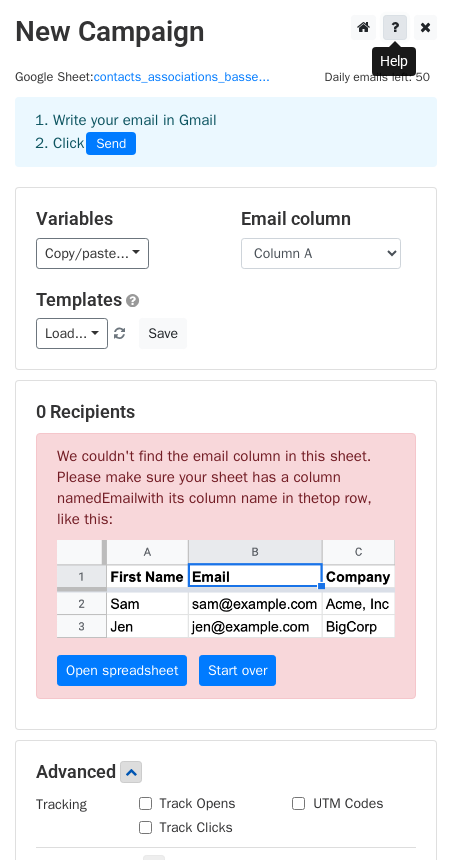 click at bounding box center [395, 27] 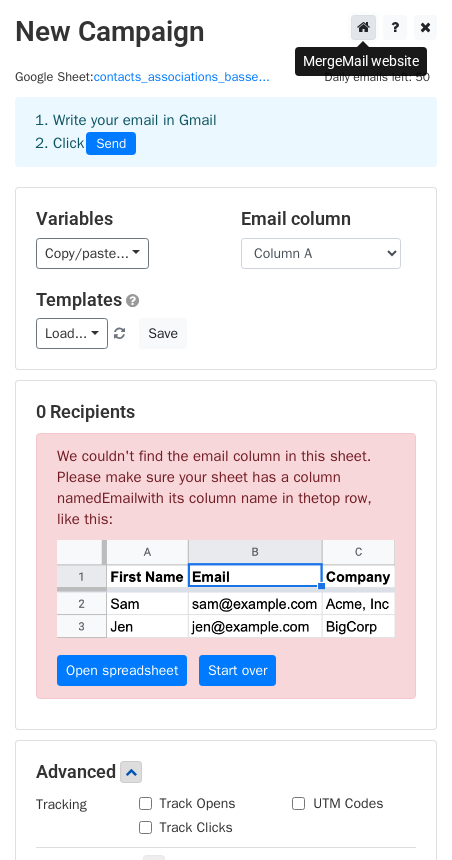 click at bounding box center [363, 27] 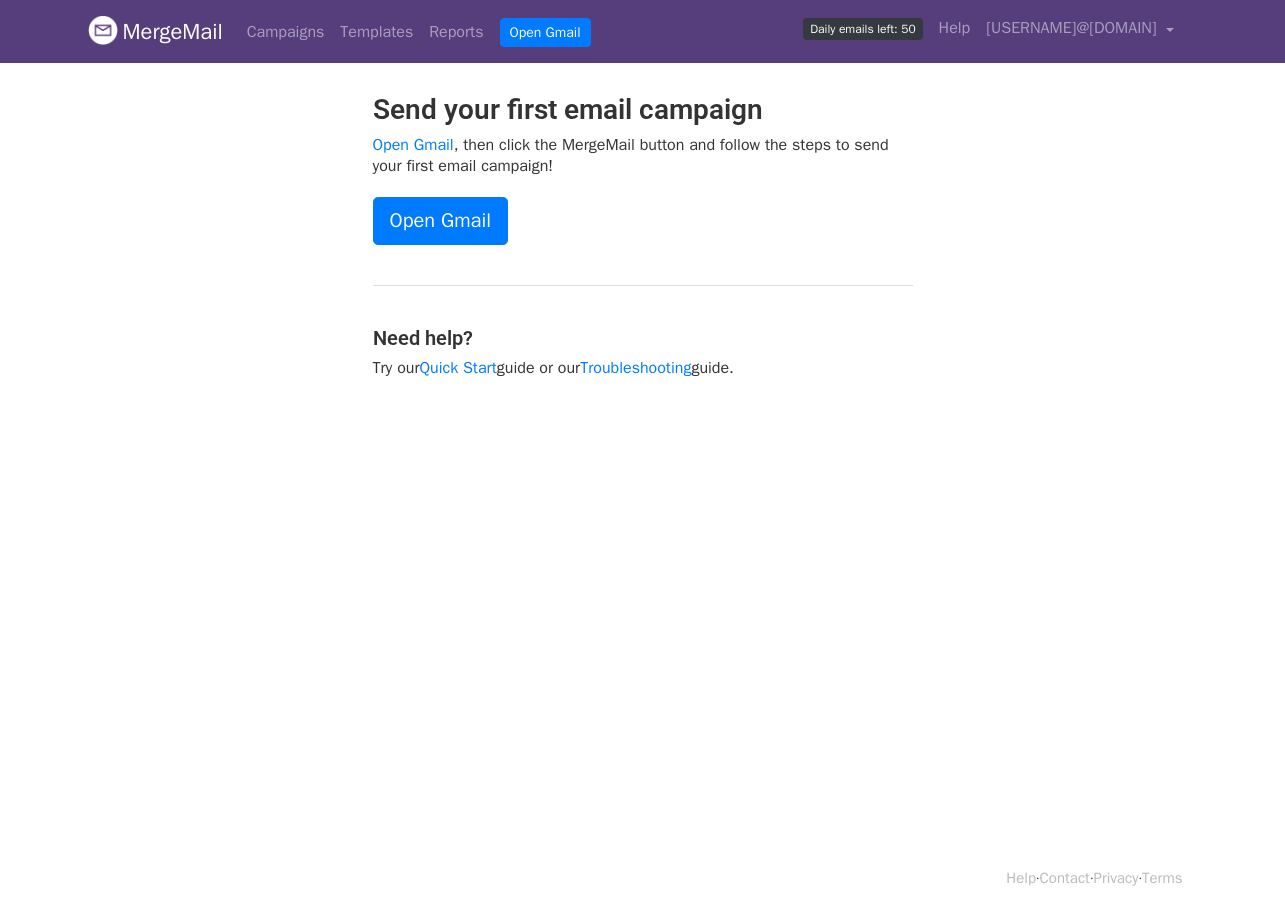 scroll, scrollTop: 0, scrollLeft: 0, axis: both 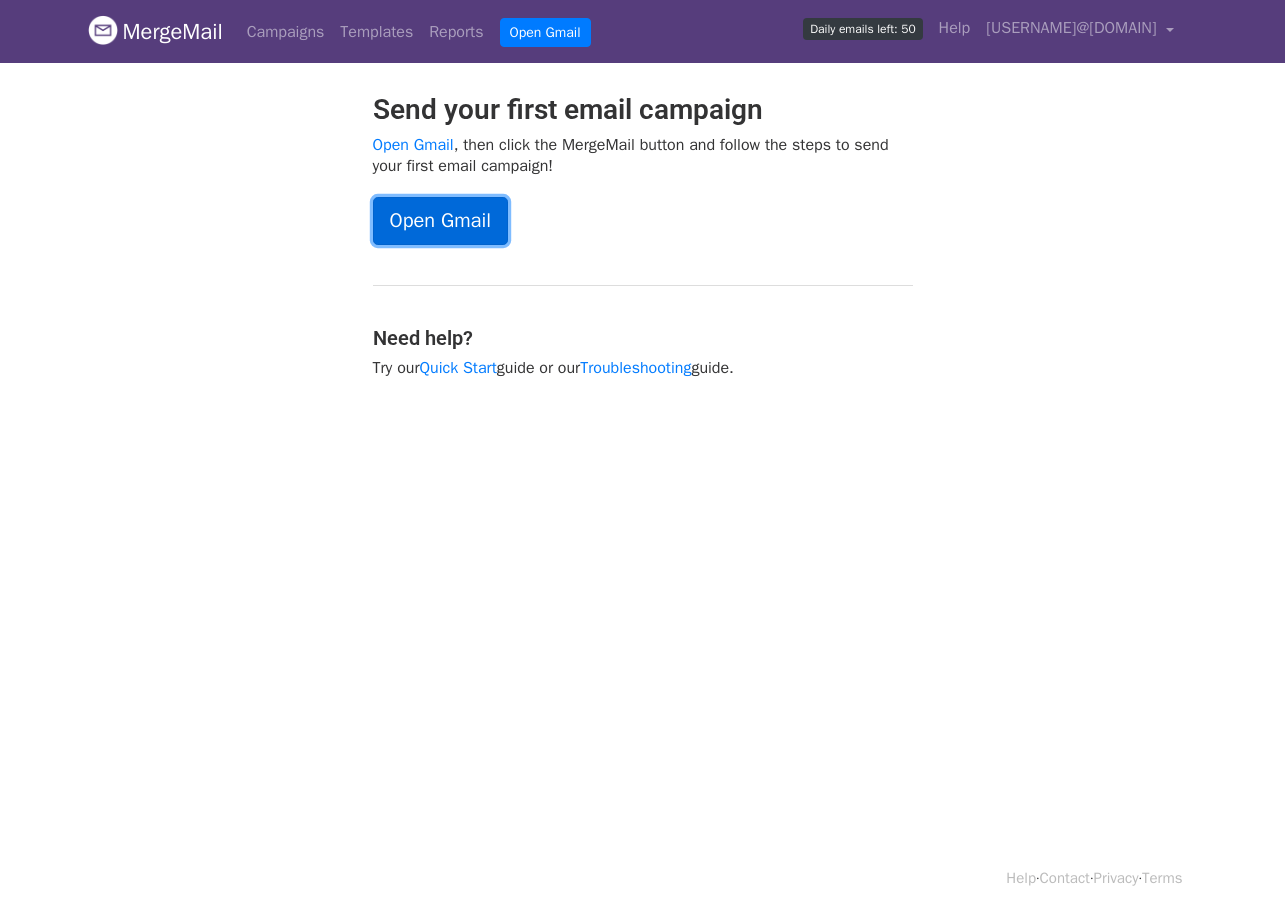 click on "Open Gmail" at bounding box center (440, 221) 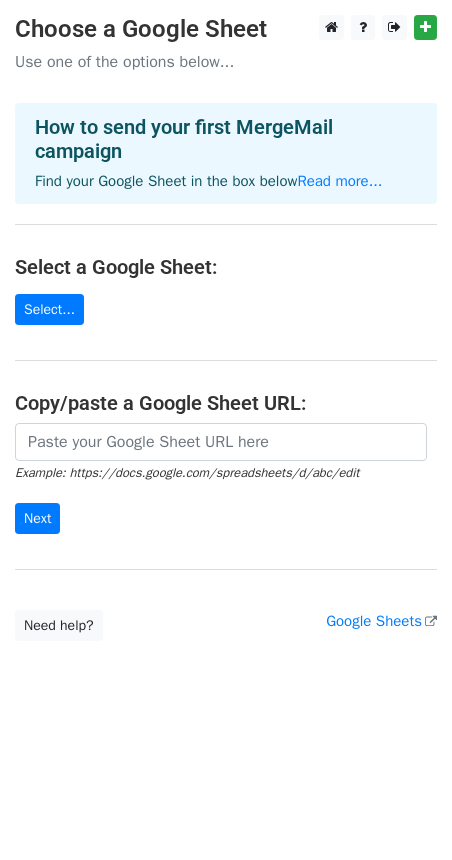 scroll, scrollTop: 0, scrollLeft: 0, axis: both 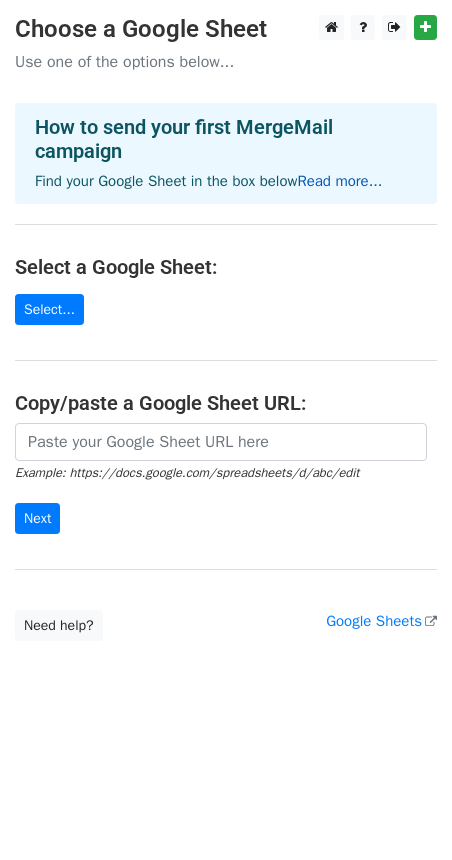 click on "Read more..." at bounding box center (339, 181) 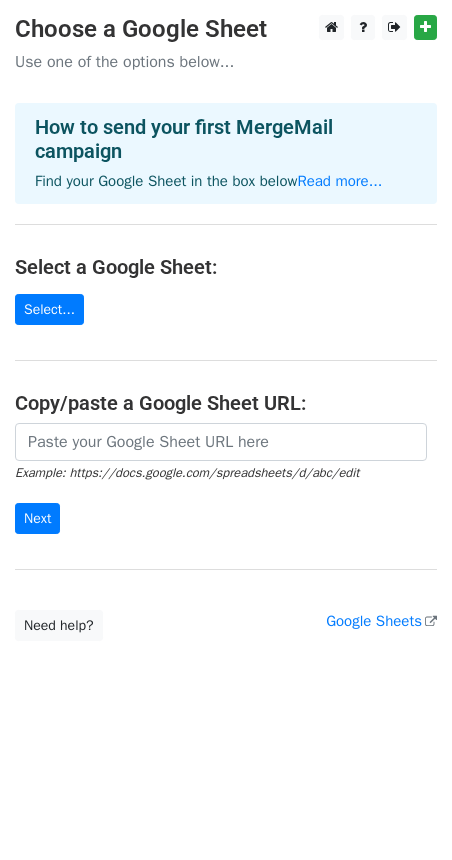 scroll, scrollTop: 0, scrollLeft: 0, axis: both 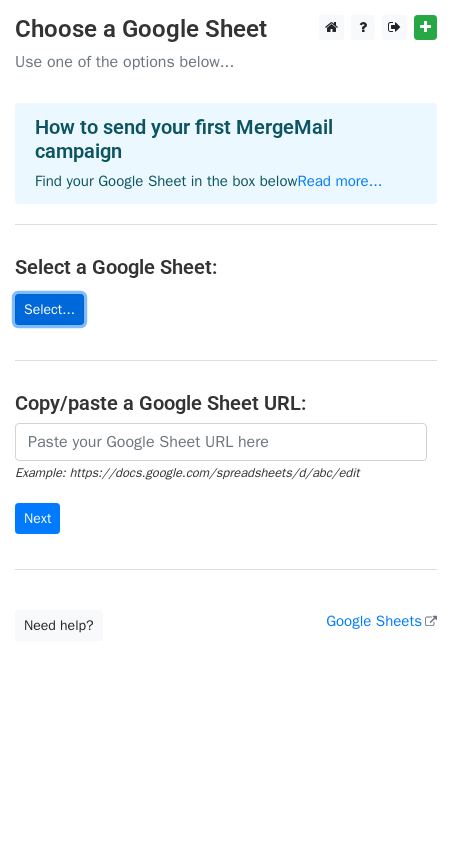 click on "Select..." at bounding box center (49, 309) 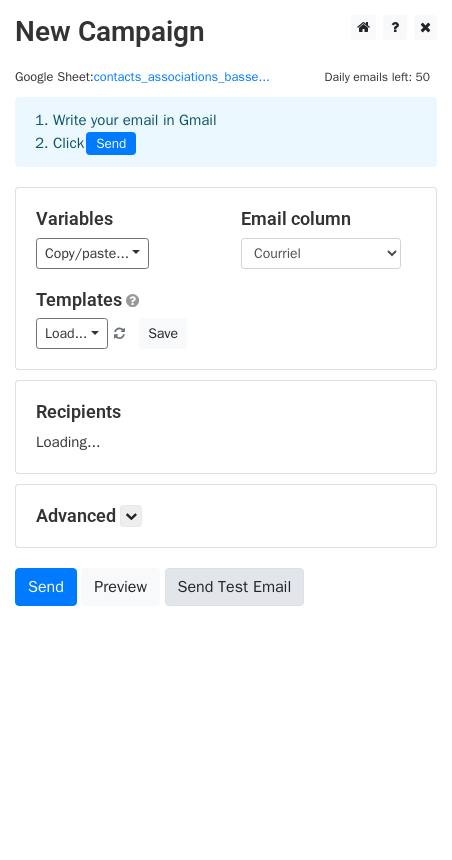 scroll, scrollTop: 0, scrollLeft: 0, axis: both 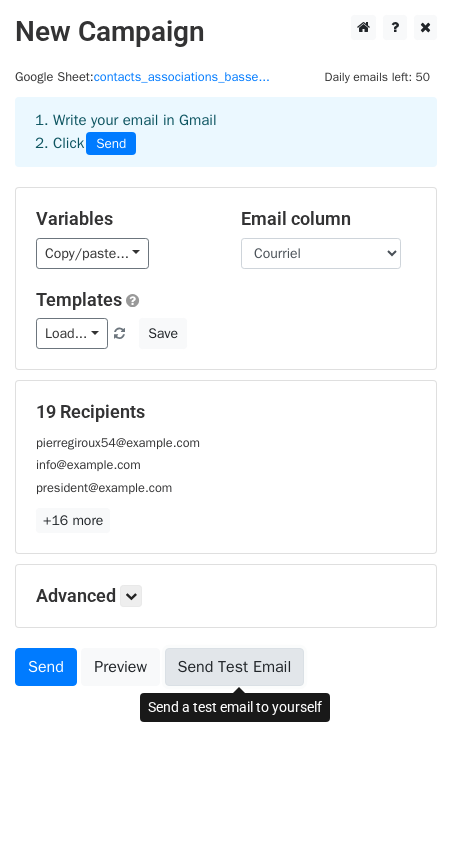 click on "Send Test Email" at bounding box center [235, 667] 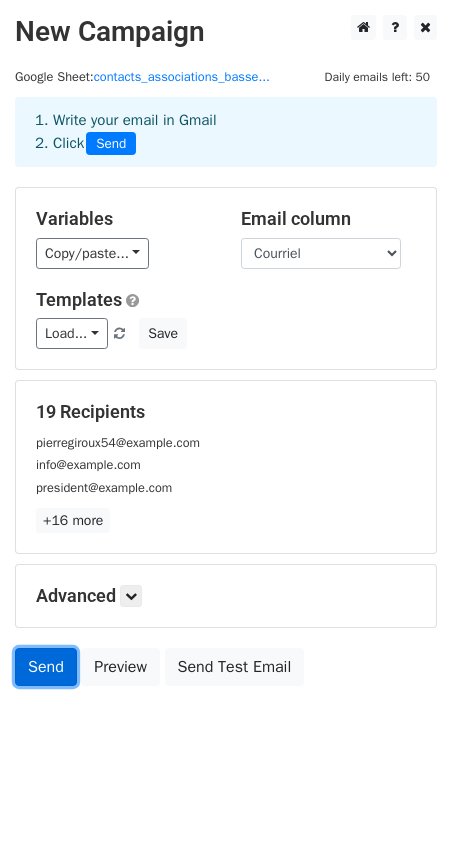 click on "Send" at bounding box center [46, 667] 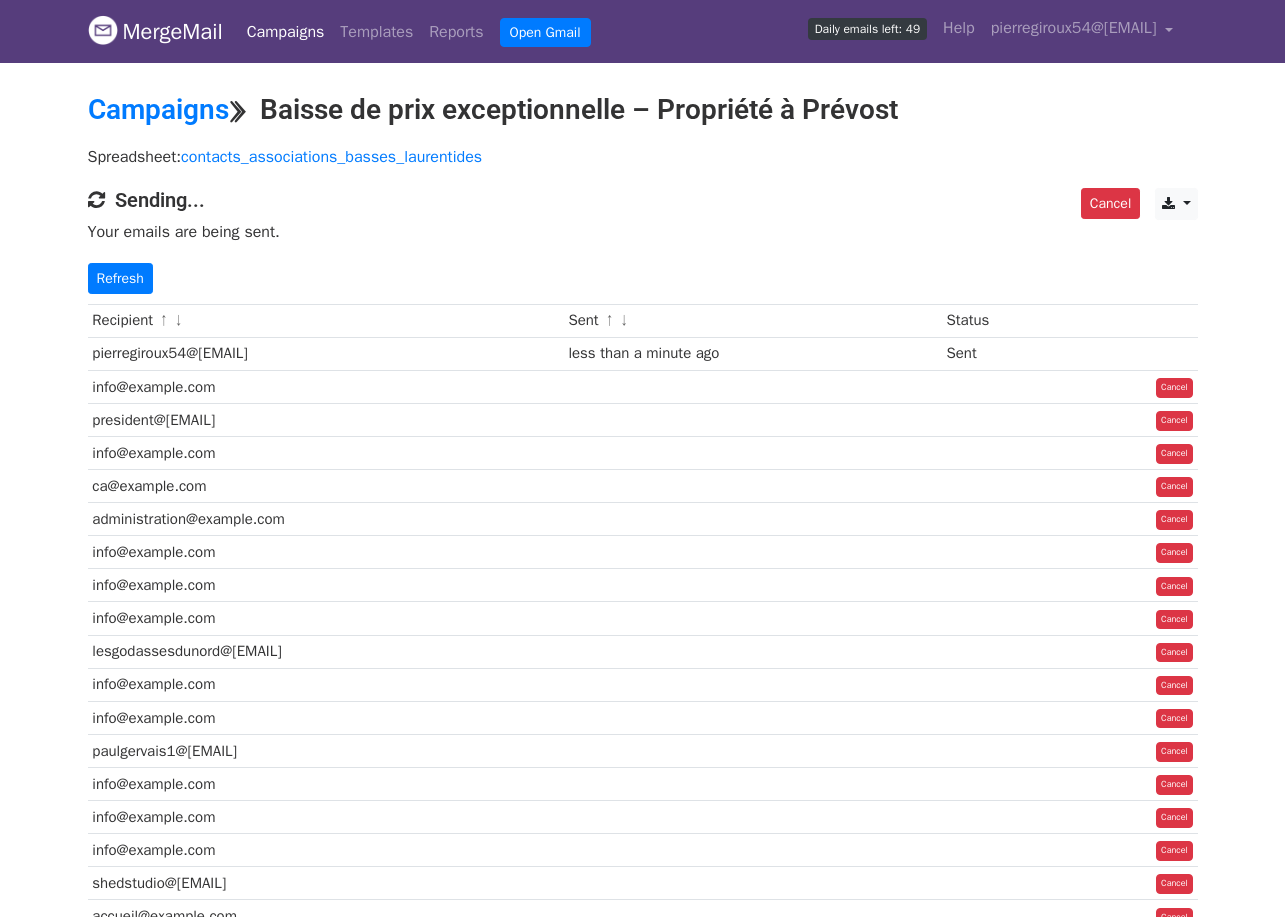 scroll, scrollTop: 0, scrollLeft: 0, axis: both 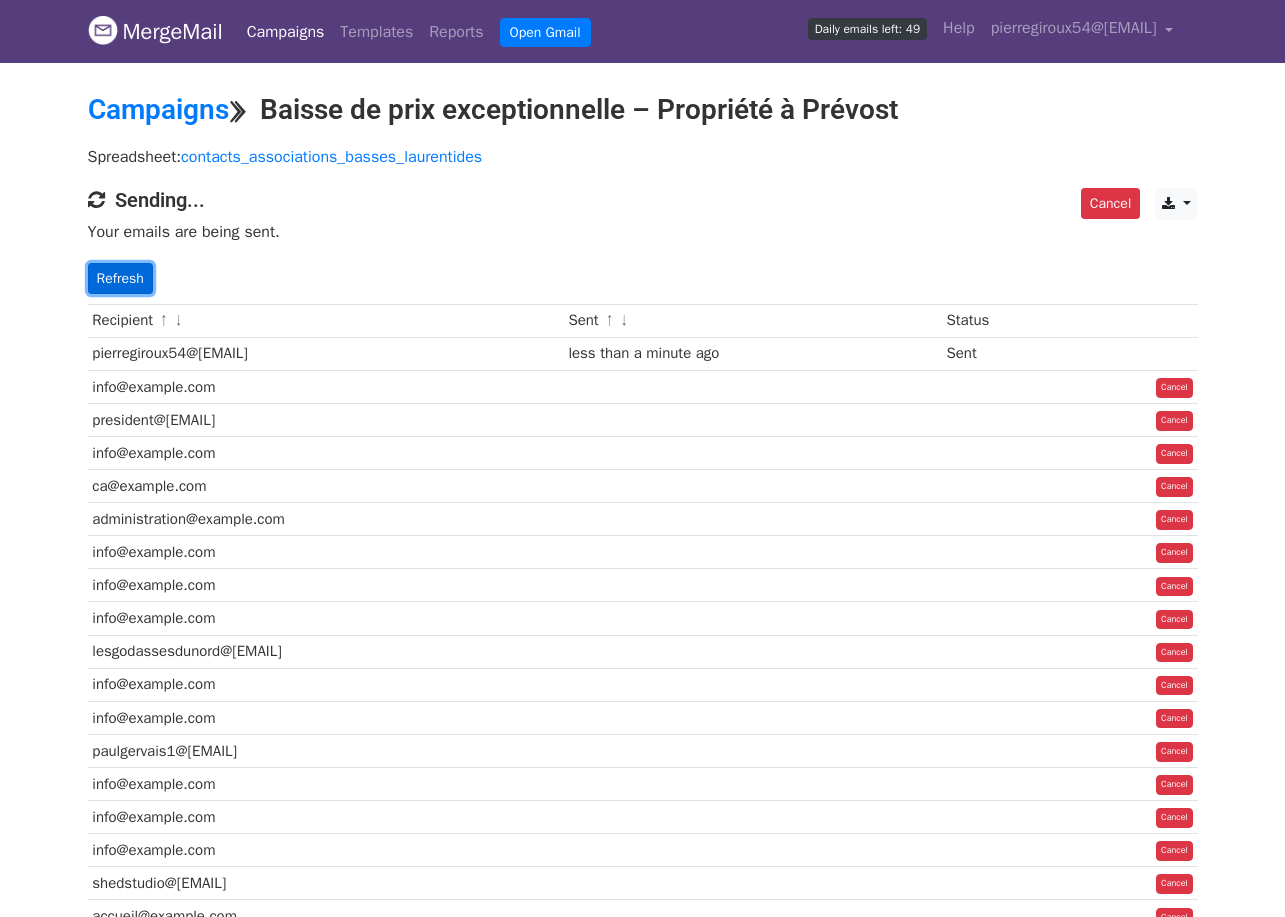 click on "Refresh" at bounding box center (120, 278) 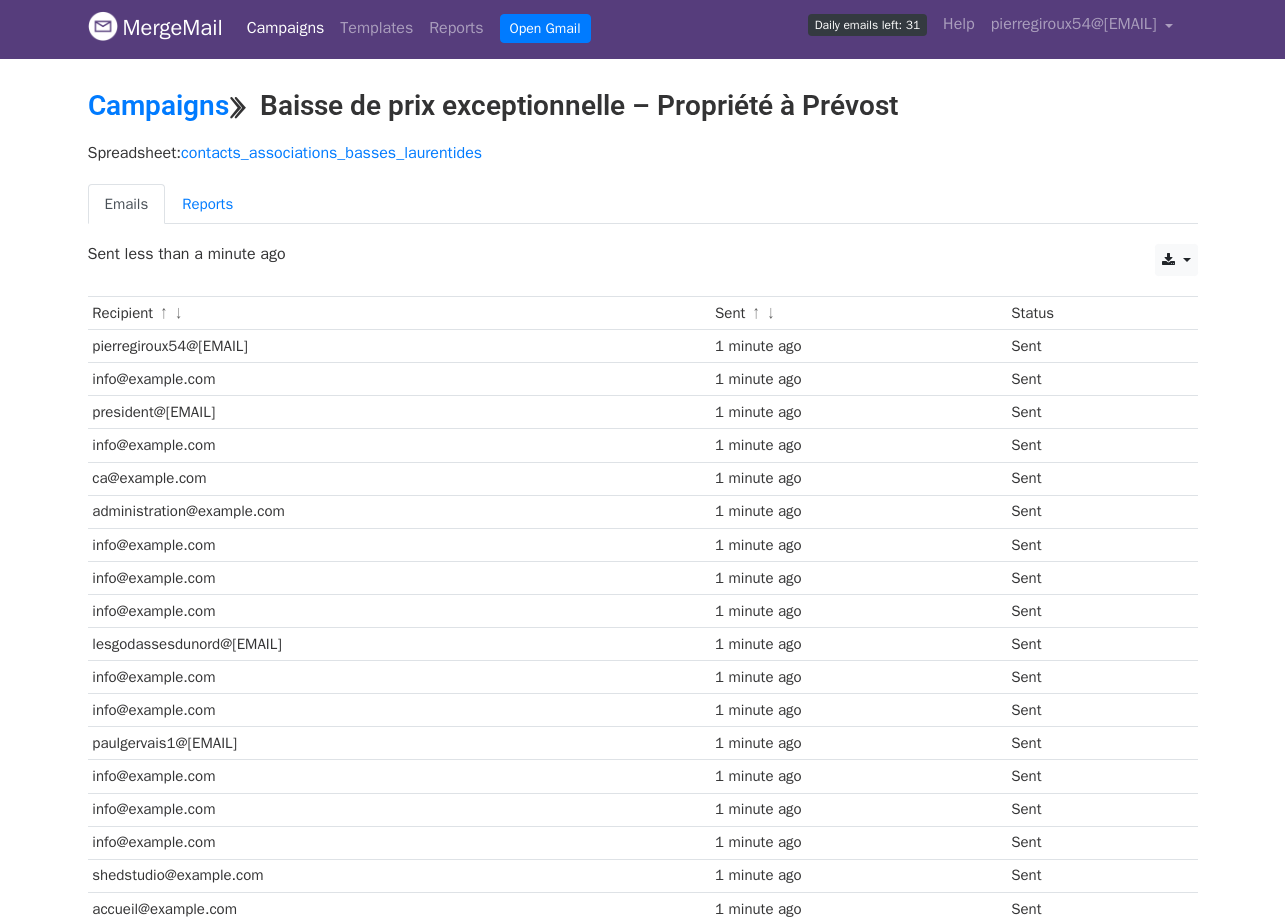 scroll, scrollTop: 4, scrollLeft: 0, axis: vertical 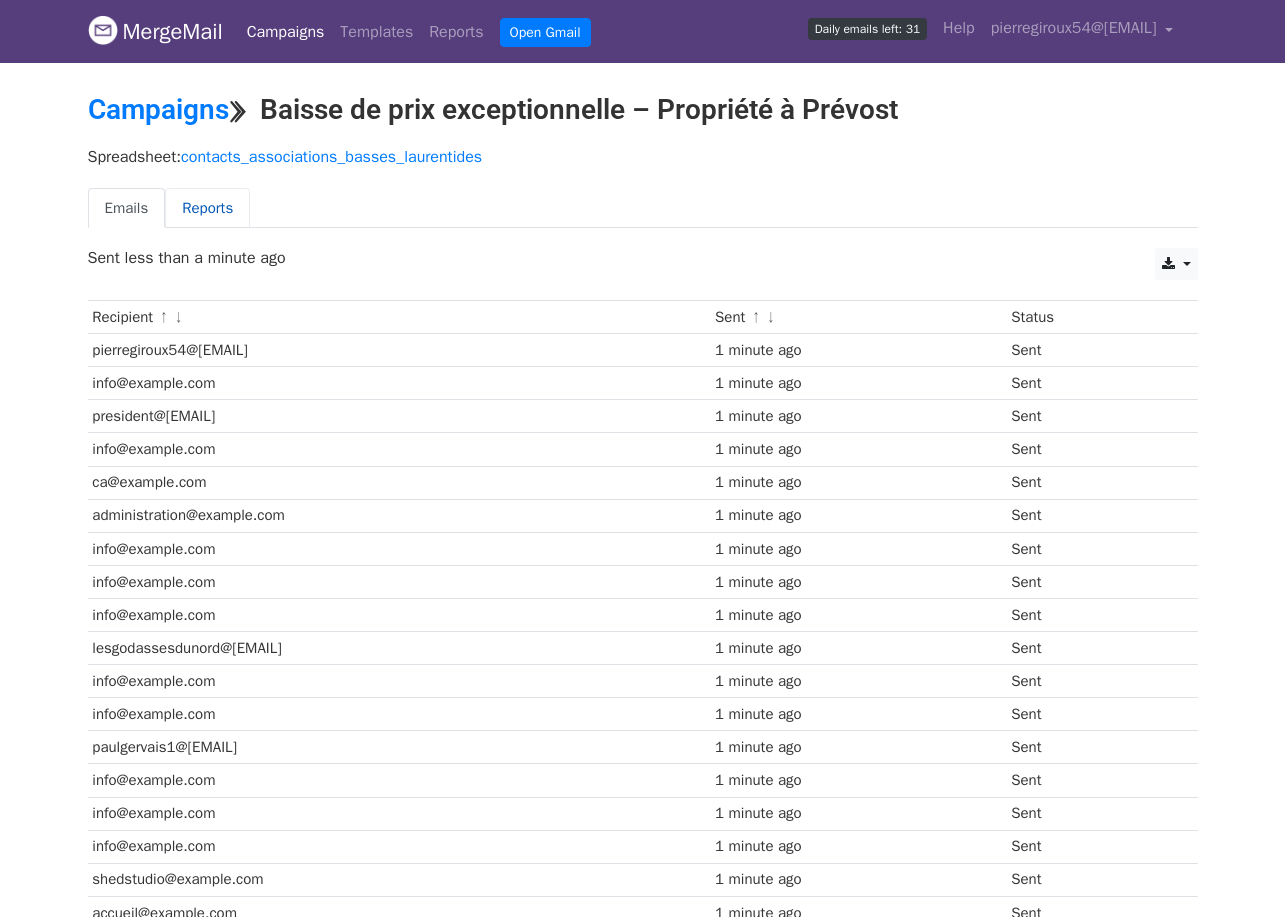 click on "Reports" at bounding box center (207, 208) 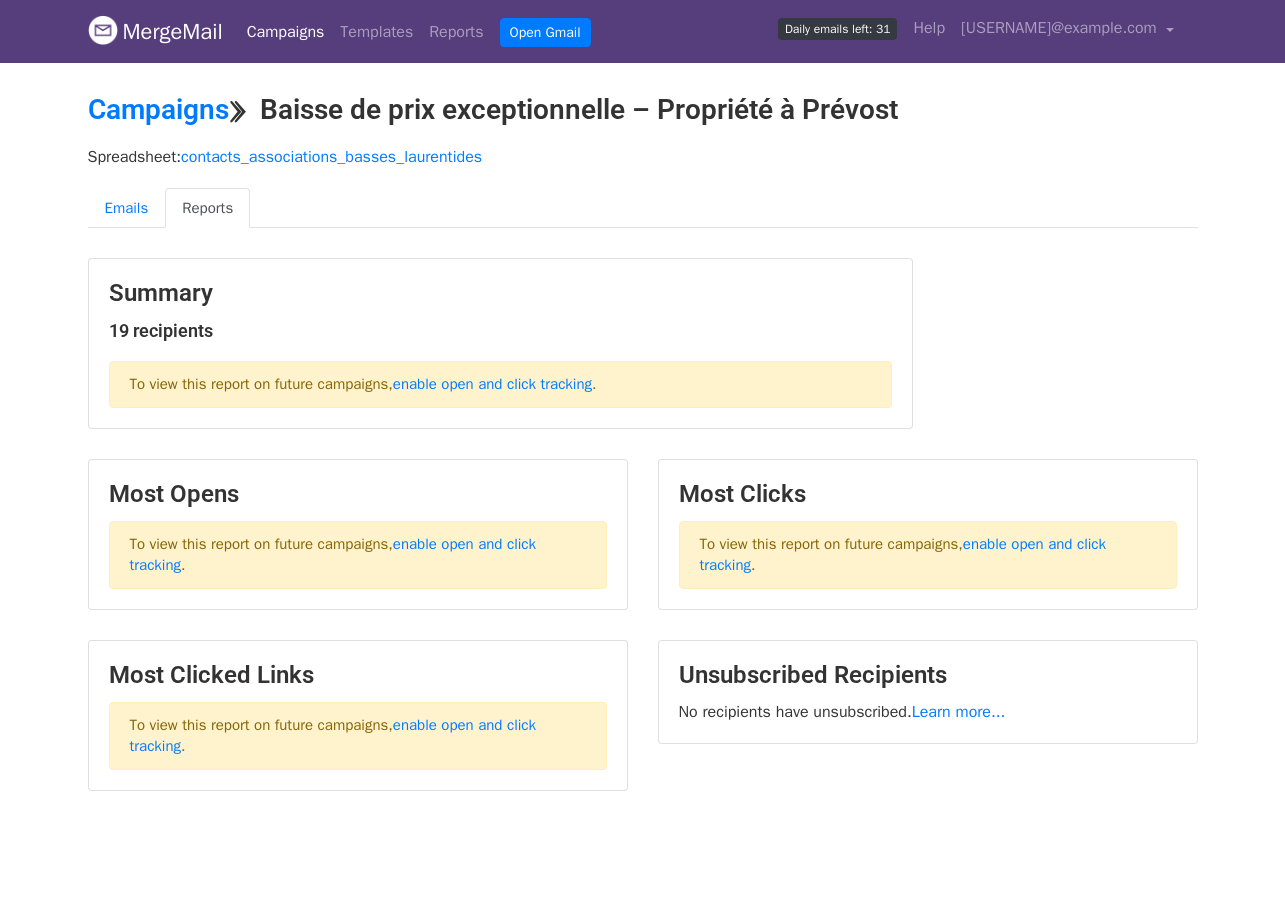 scroll, scrollTop: 0, scrollLeft: 0, axis: both 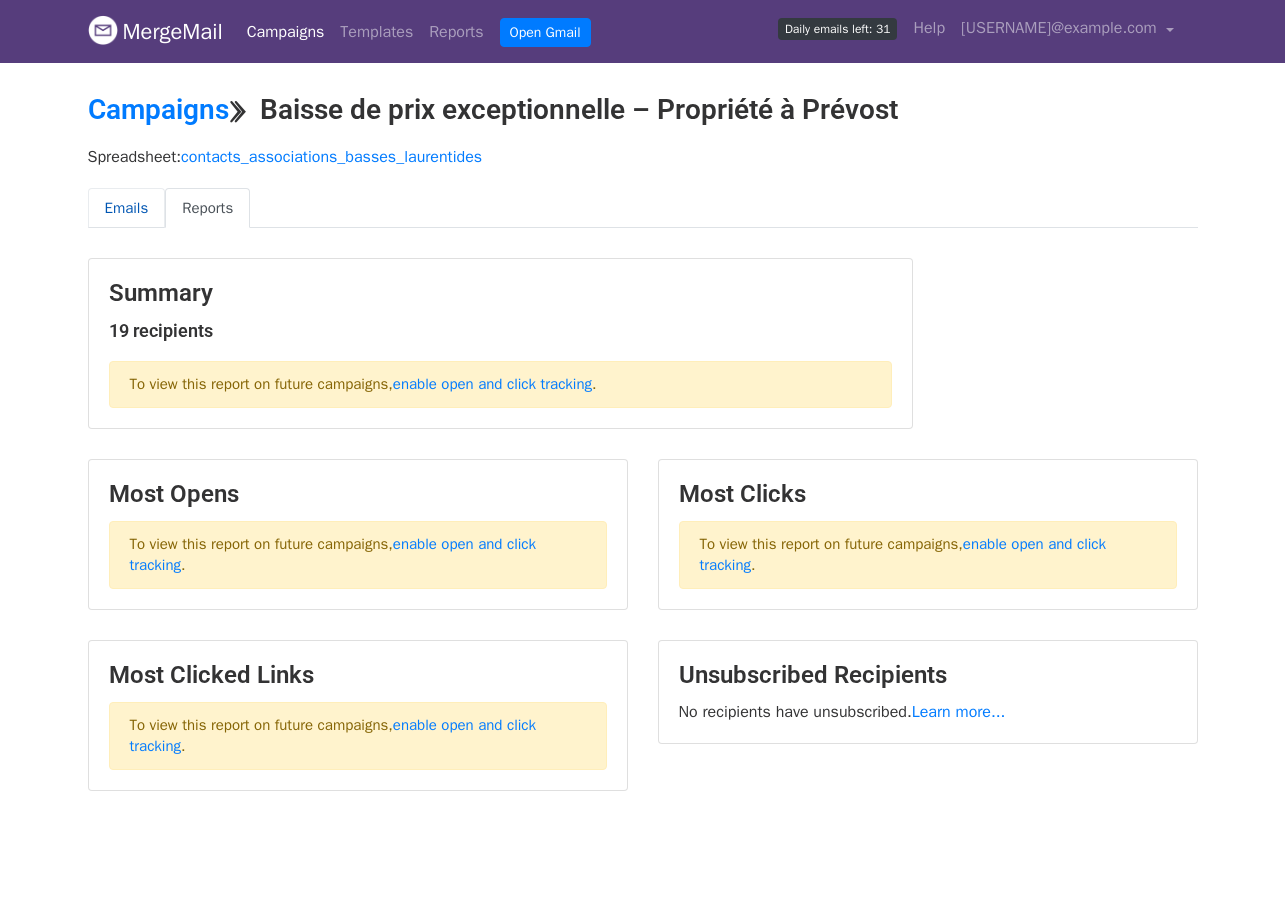 click on "Emails" at bounding box center (127, 208) 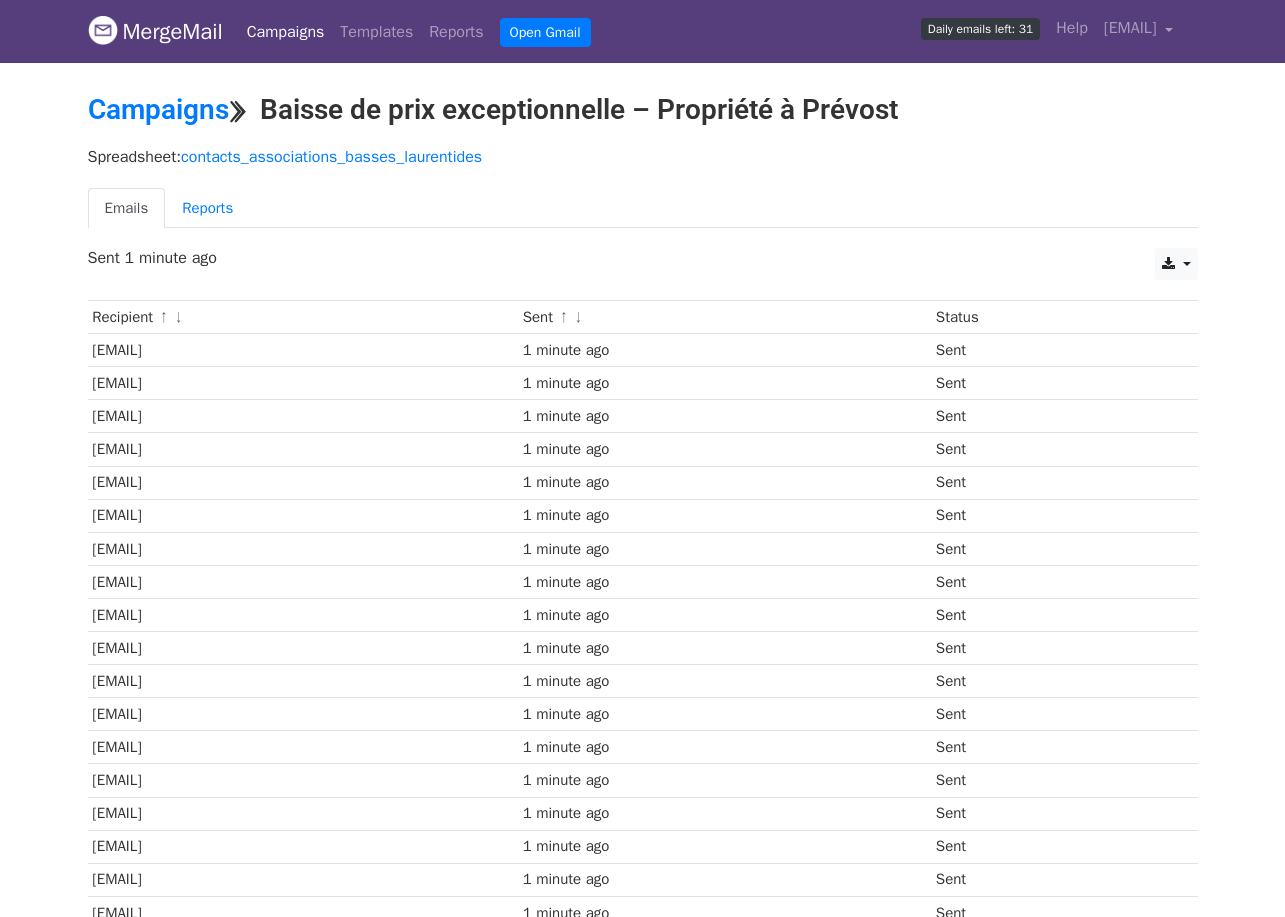 scroll, scrollTop: 0, scrollLeft: 0, axis: both 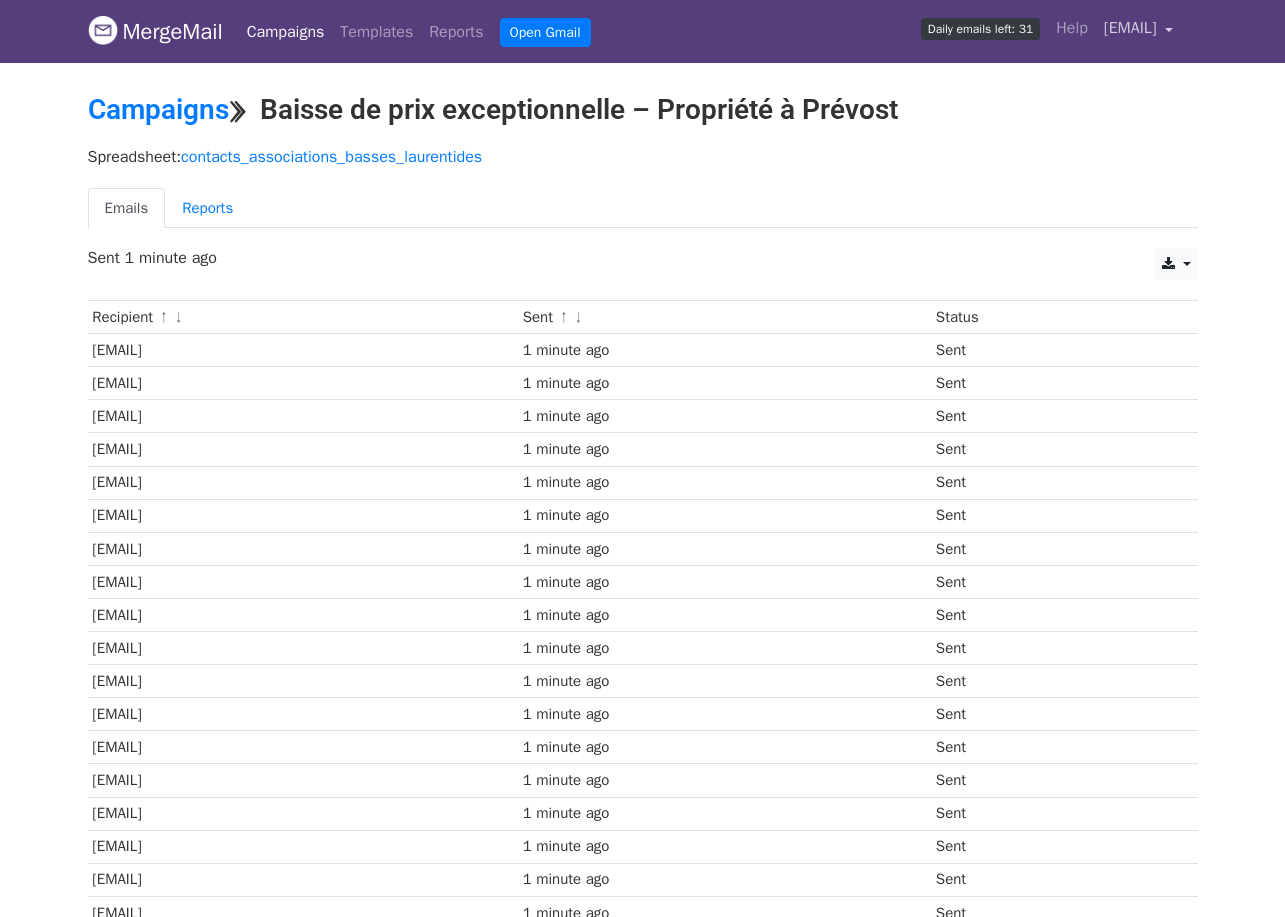 click on "[EMAIL]" at bounding box center (1139, 31) 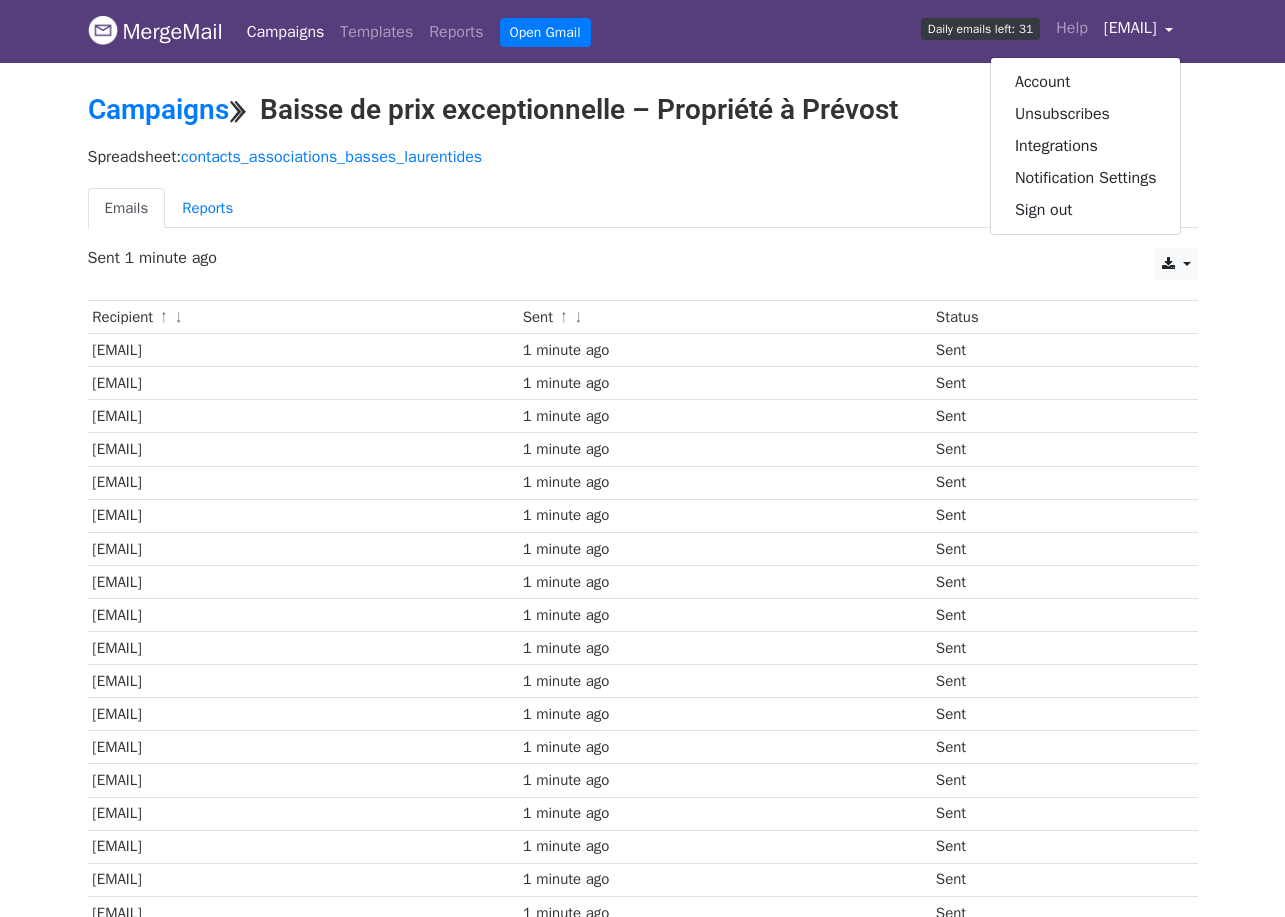 click on "Spreadsheet:
contacts_associations_basses_laurentides
Emails
Reports" at bounding box center (643, 193) 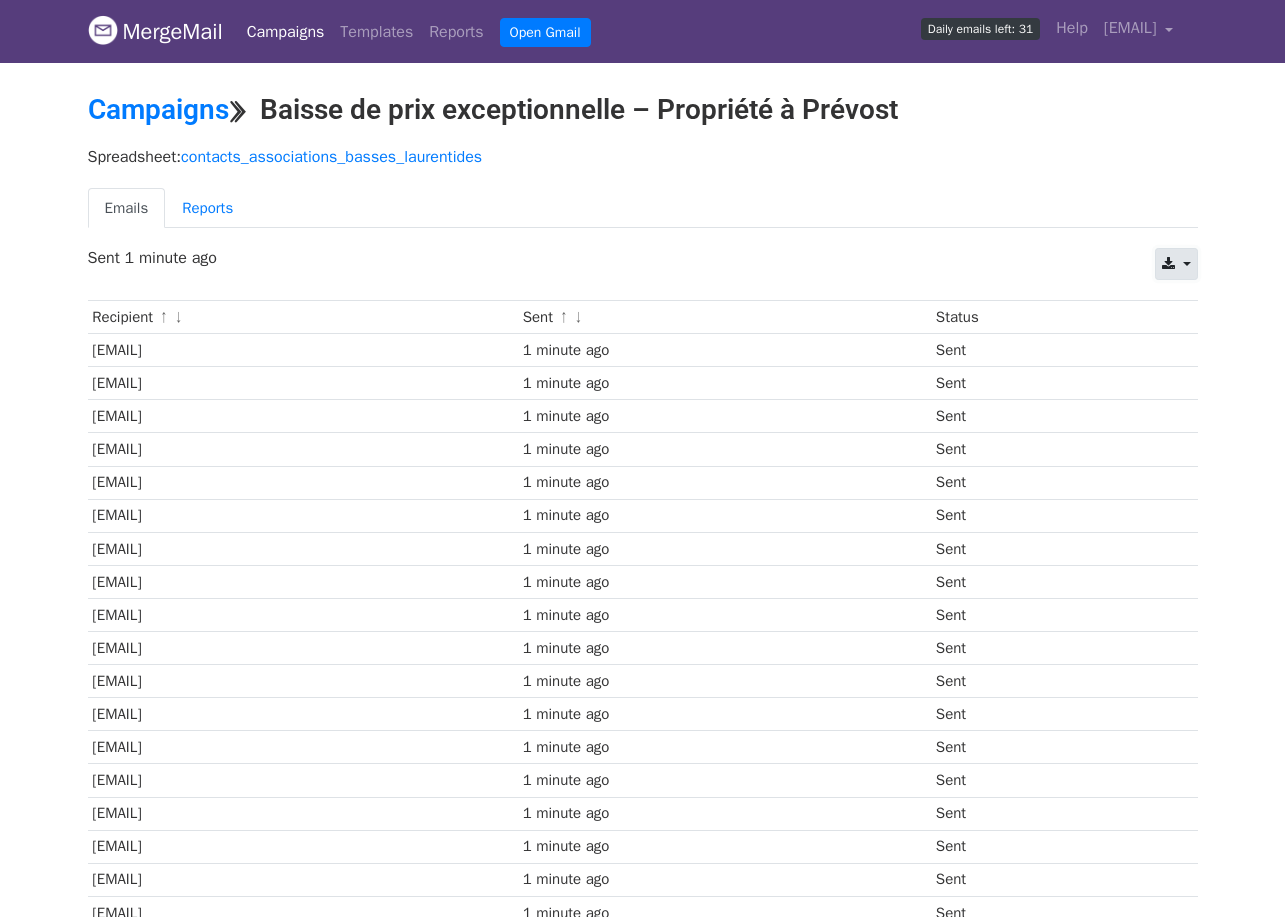 click at bounding box center [1168, 264] 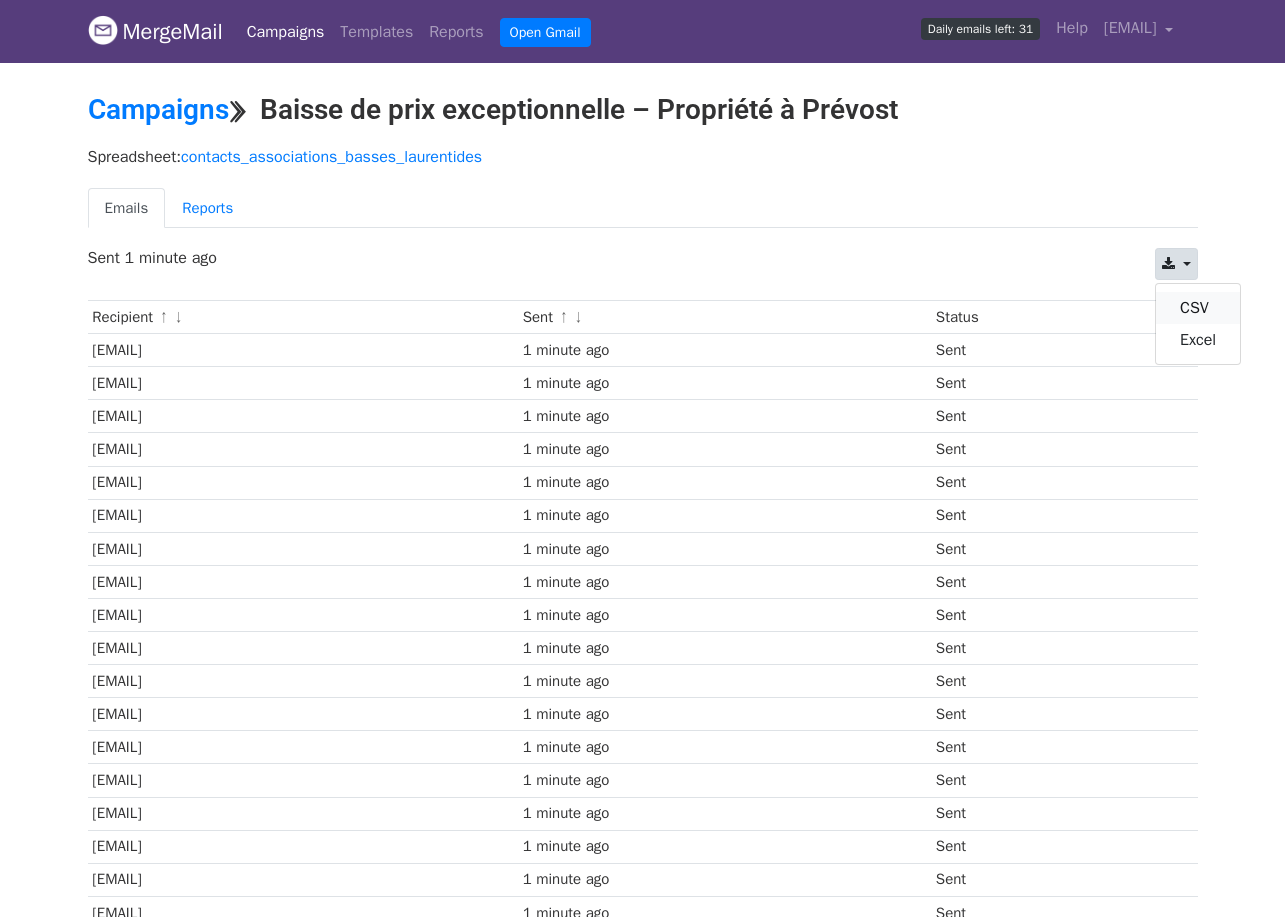 click on "CSV" at bounding box center [1198, 308] 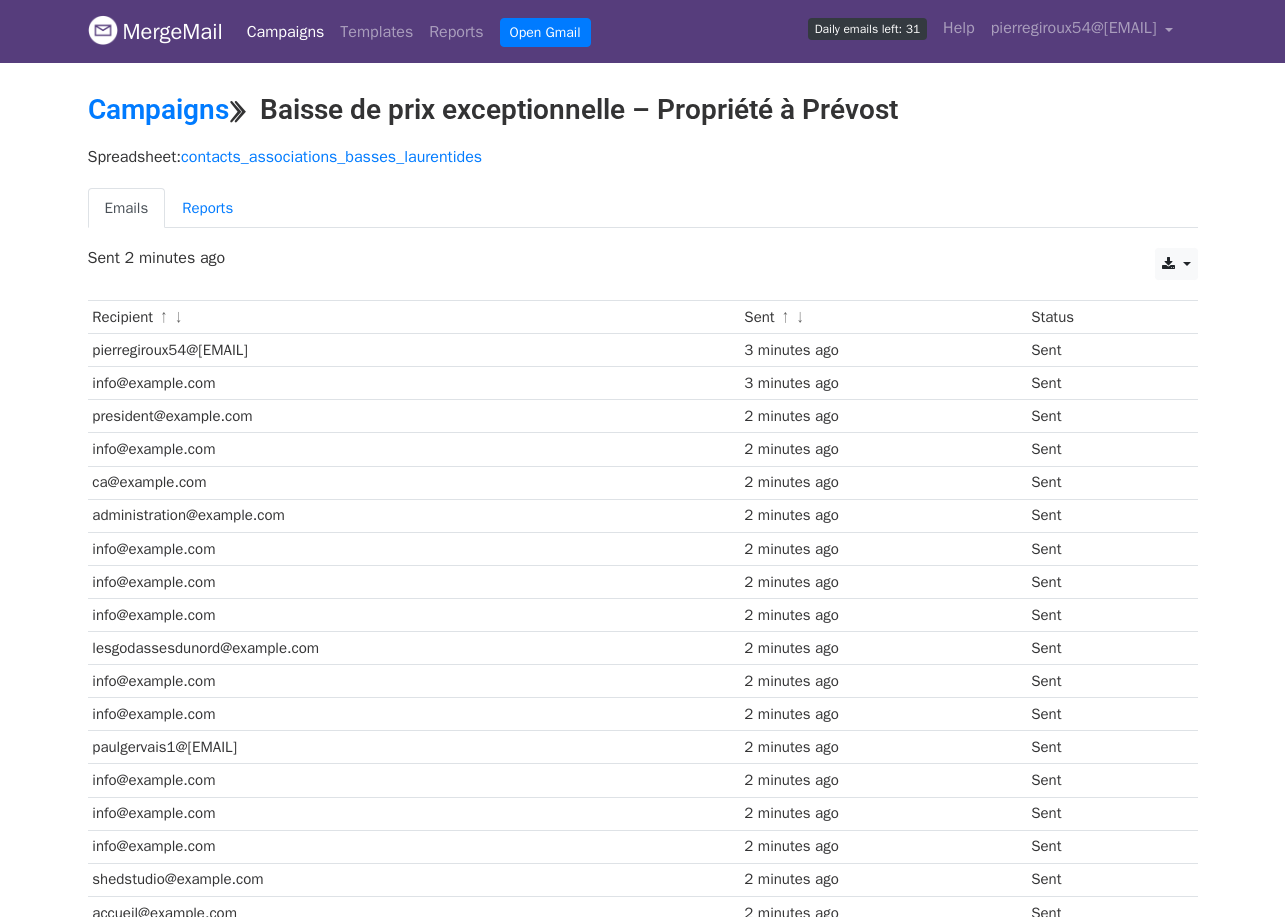 scroll, scrollTop: 0, scrollLeft: 0, axis: both 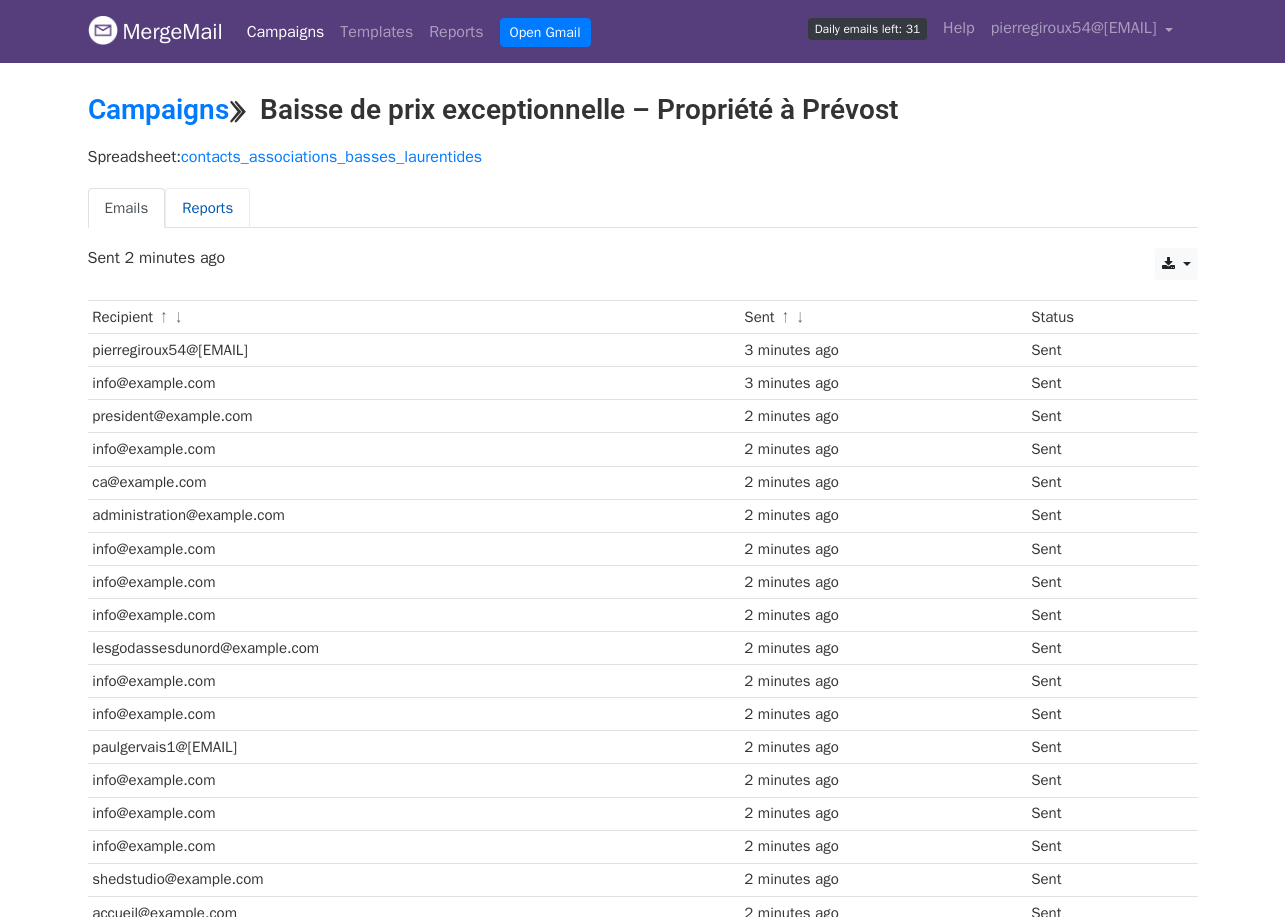 click on "Reports" at bounding box center (207, 208) 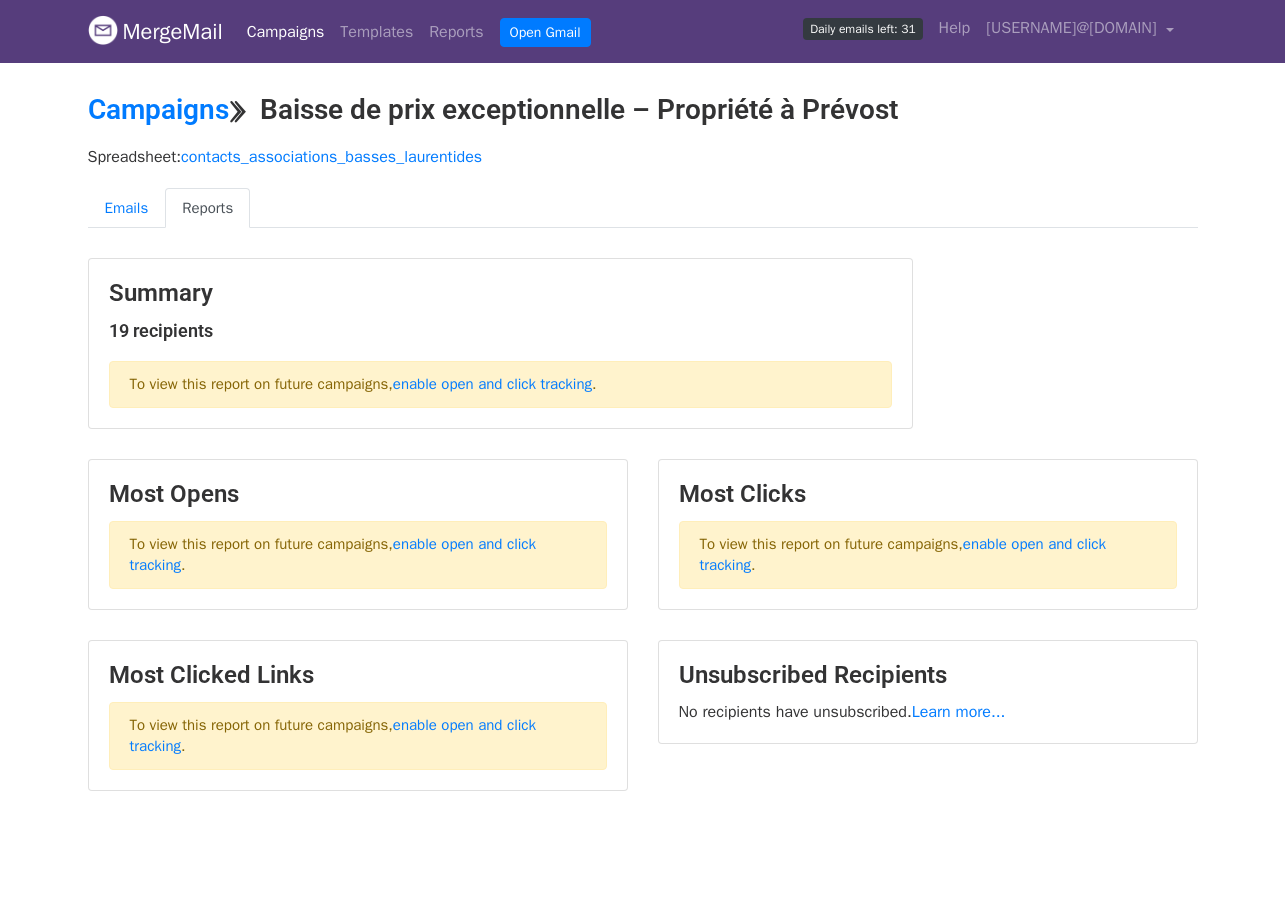 scroll, scrollTop: 0, scrollLeft: 0, axis: both 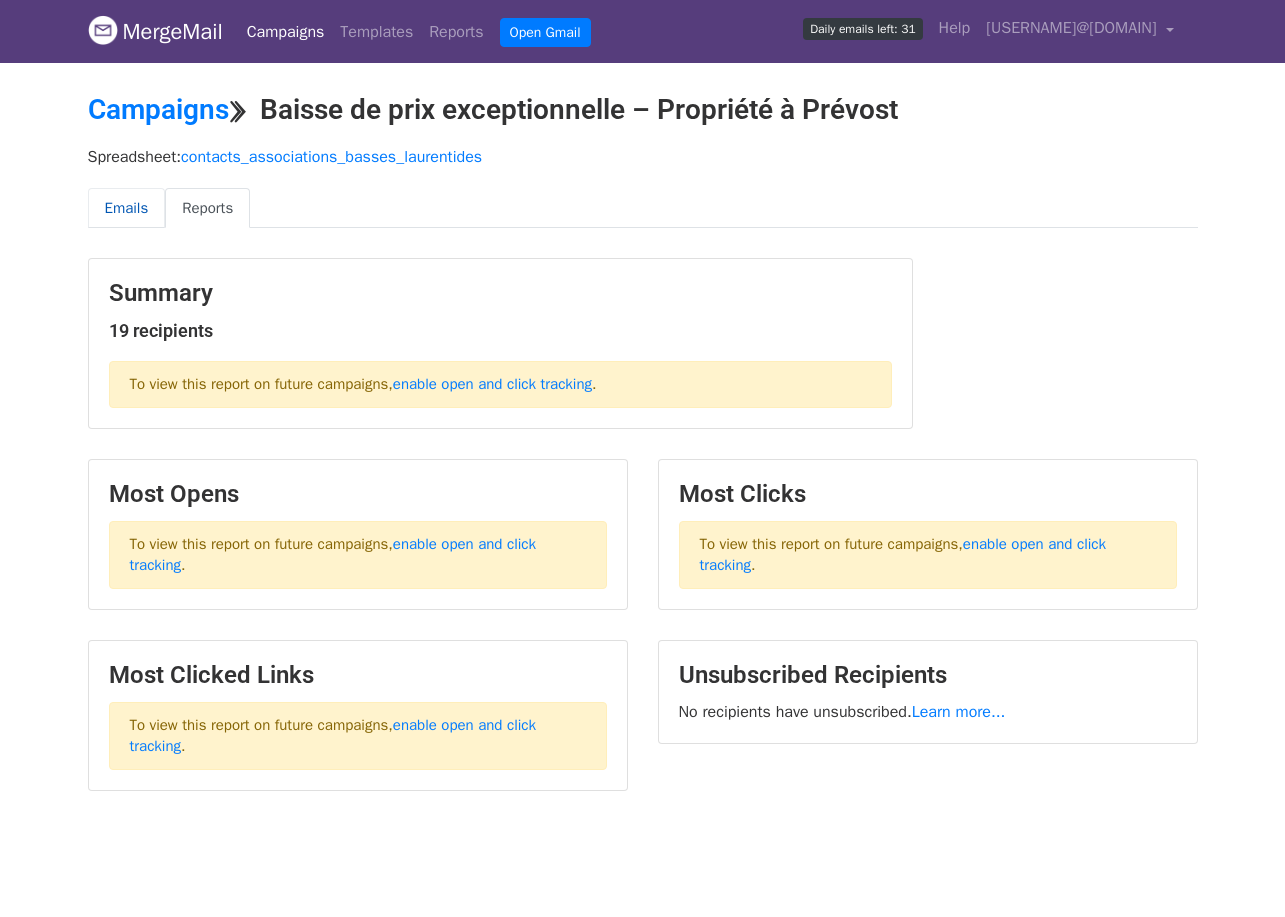 click on "Emails" at bounding box center (127, 208) 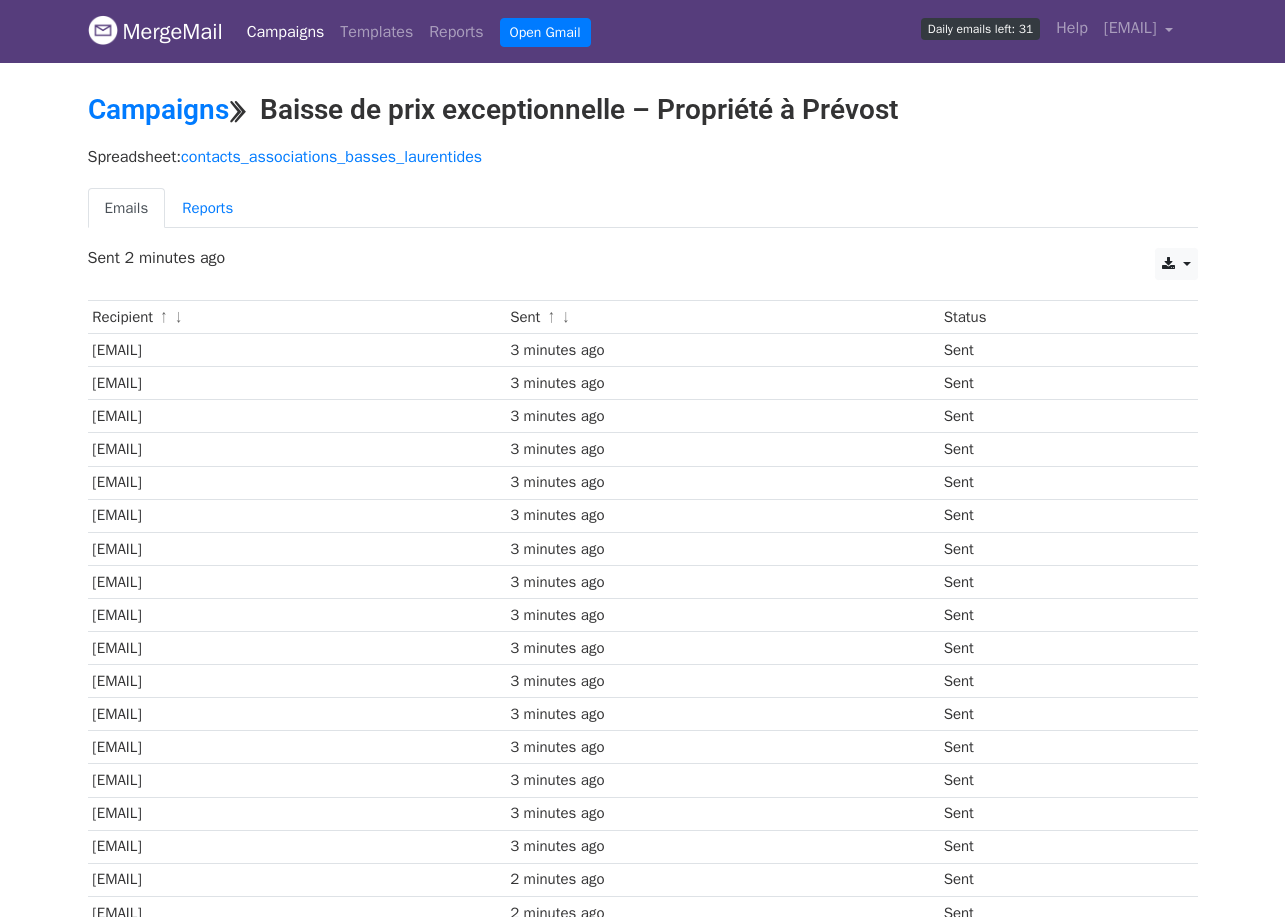 scroll, scrollTop: 0, scrollLeft: 0, axis: both 